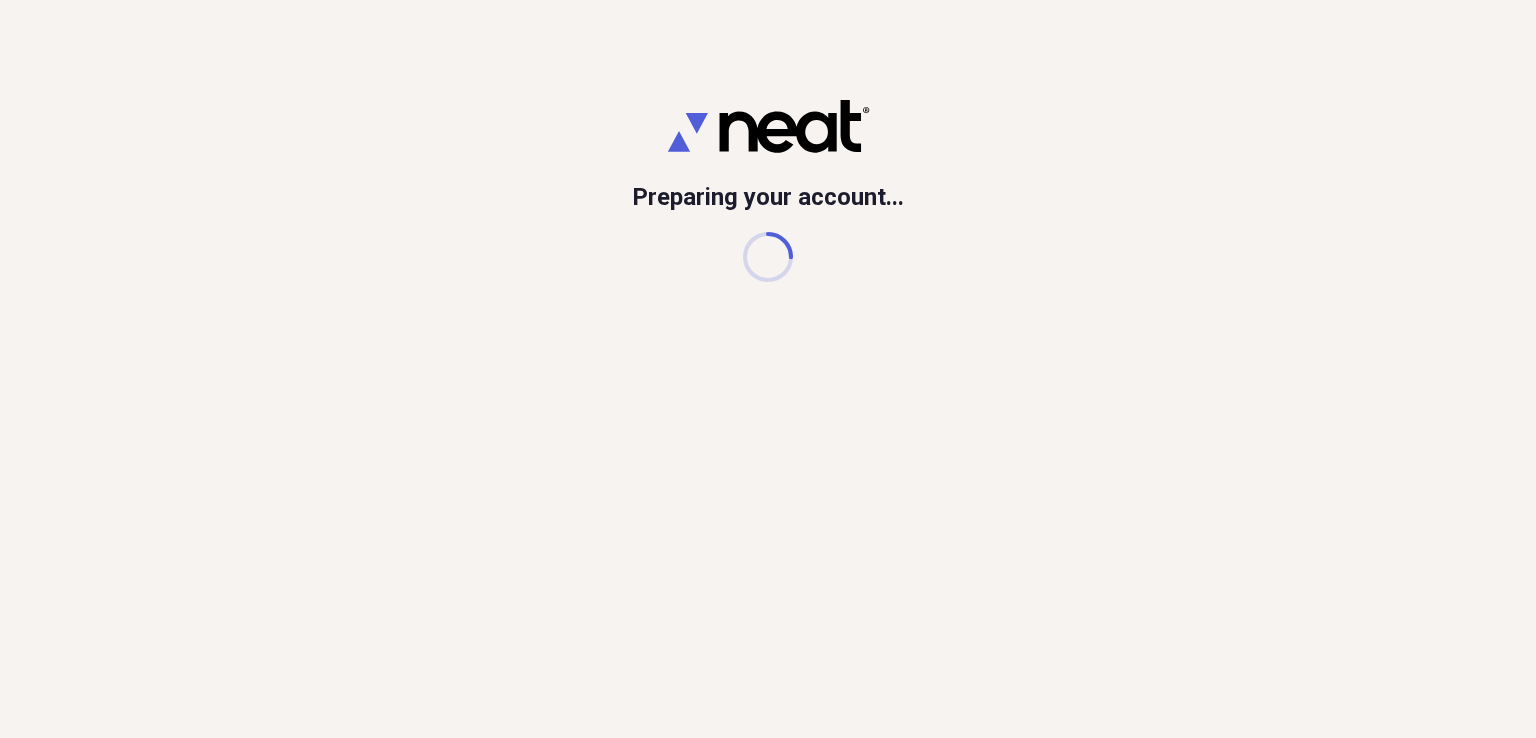 scroll, scrollTop: 0, scrollLeft: 0, axis: both 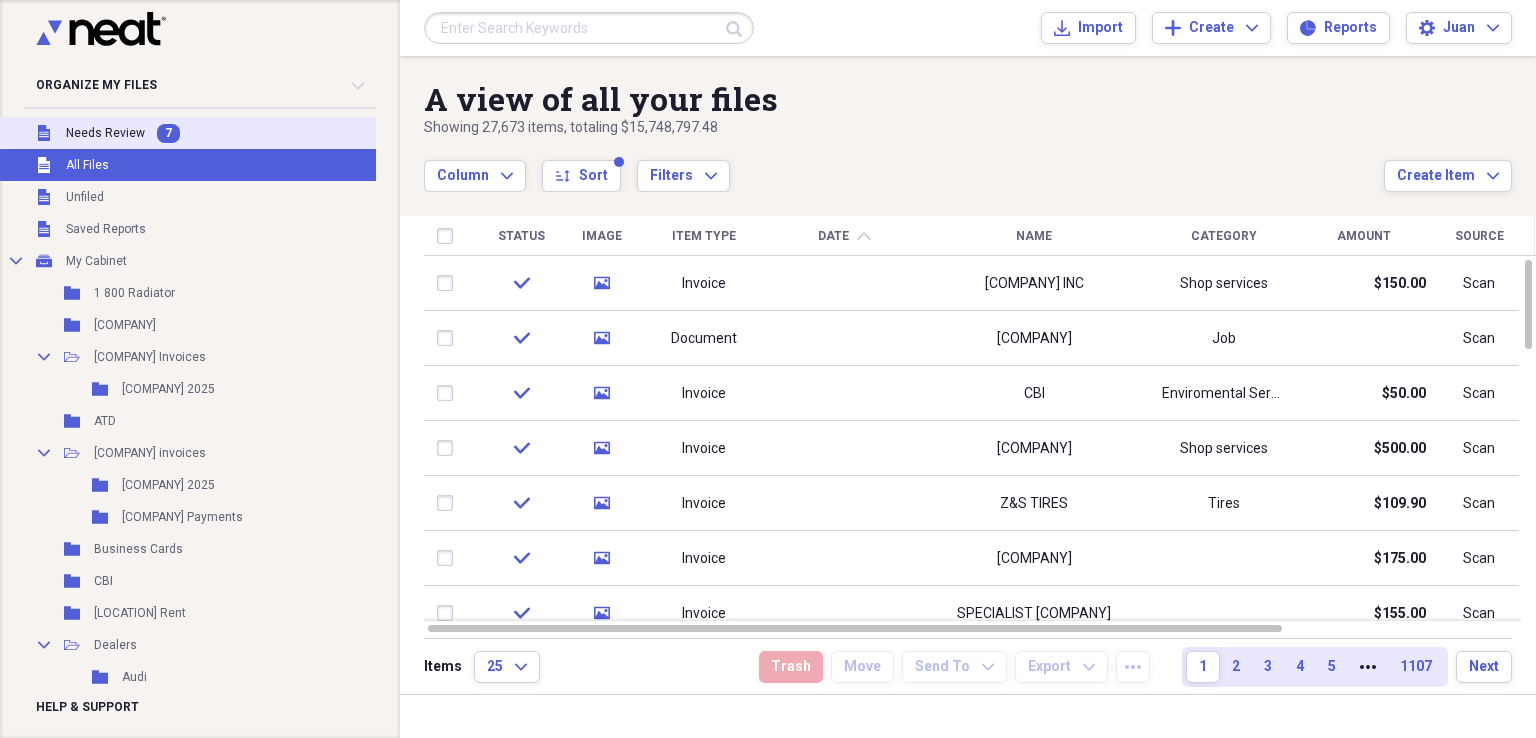 click on "Needs Review" at bounding box center [105, 133] 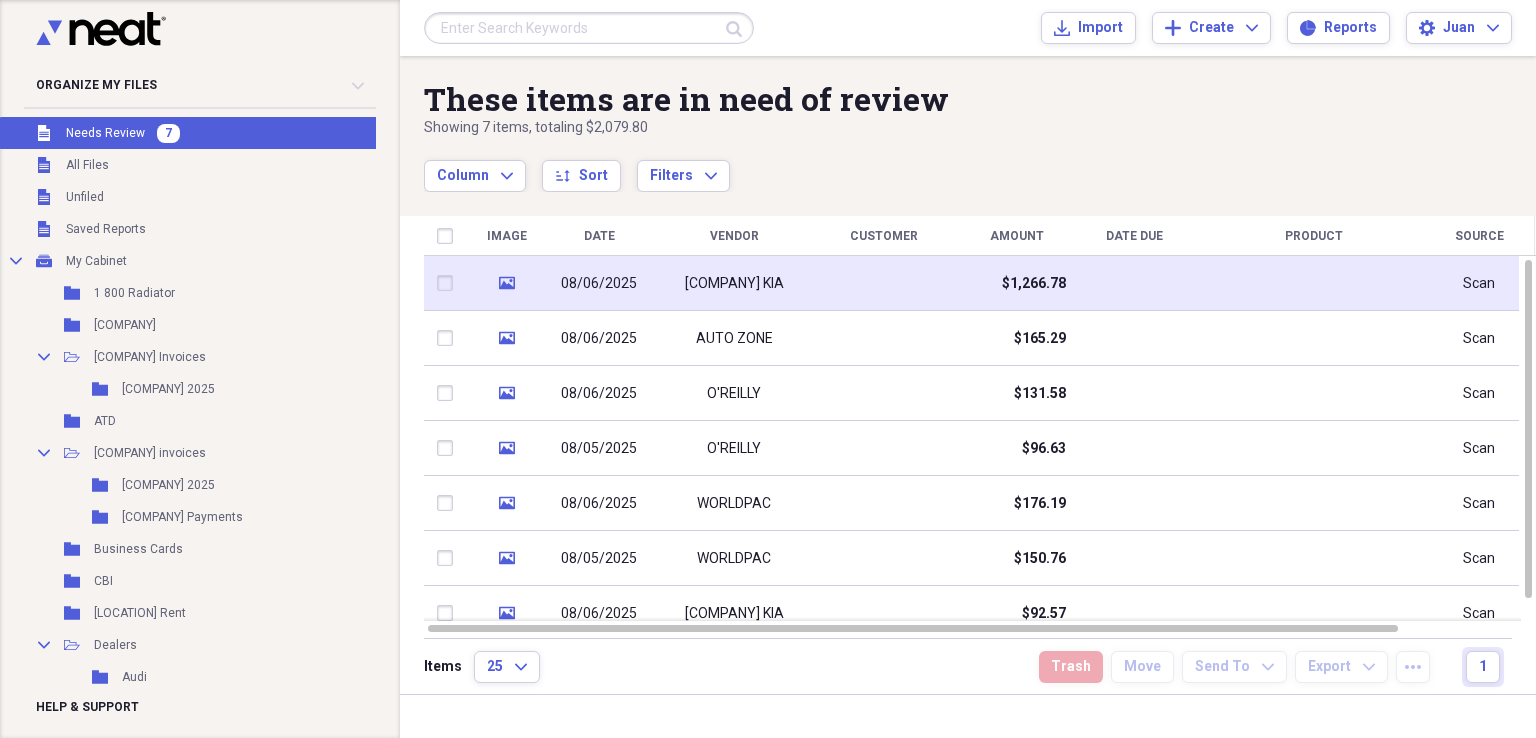 click on "[COMPANY] KIA" at bounding box center [734, 283] 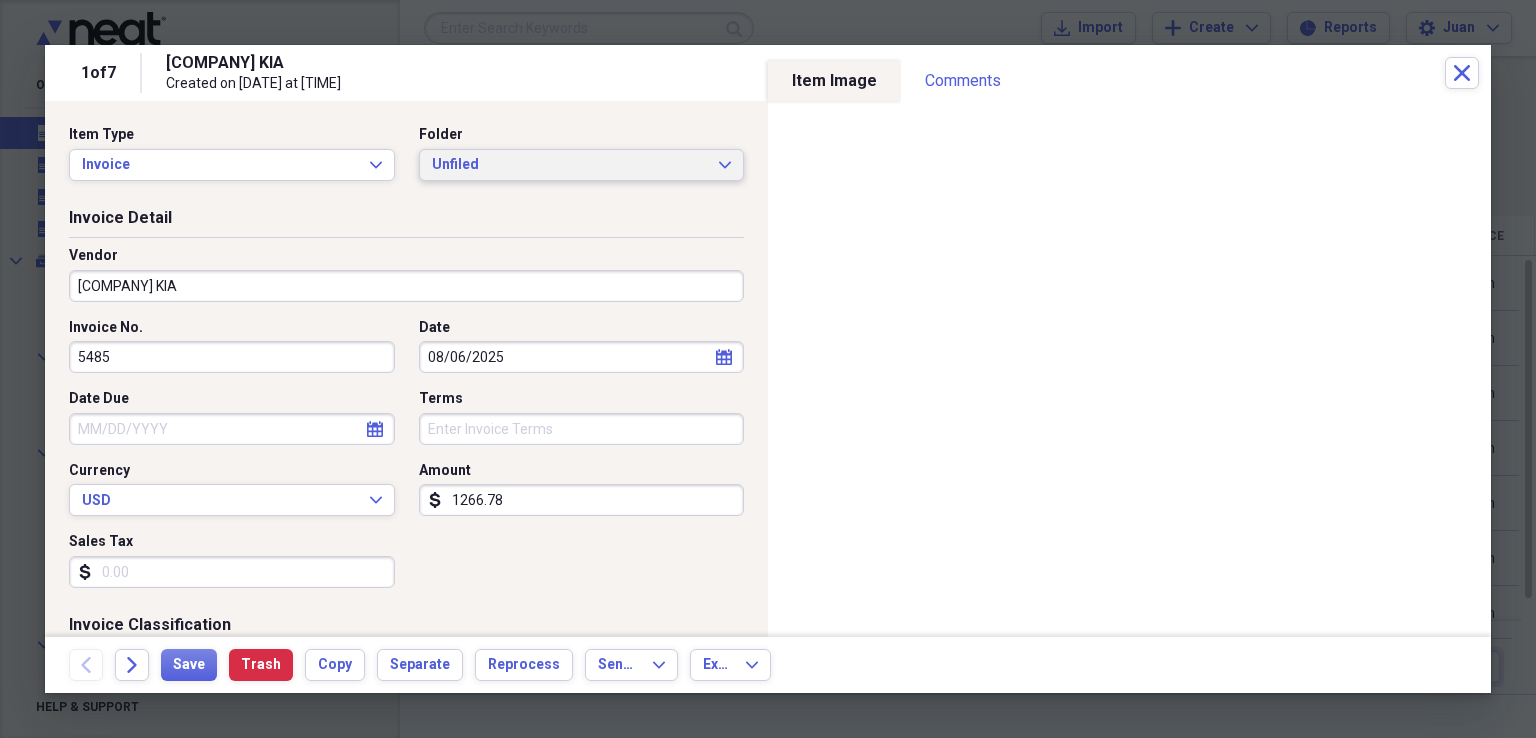 click on "Unfiled" at bounding box center (570, 165) 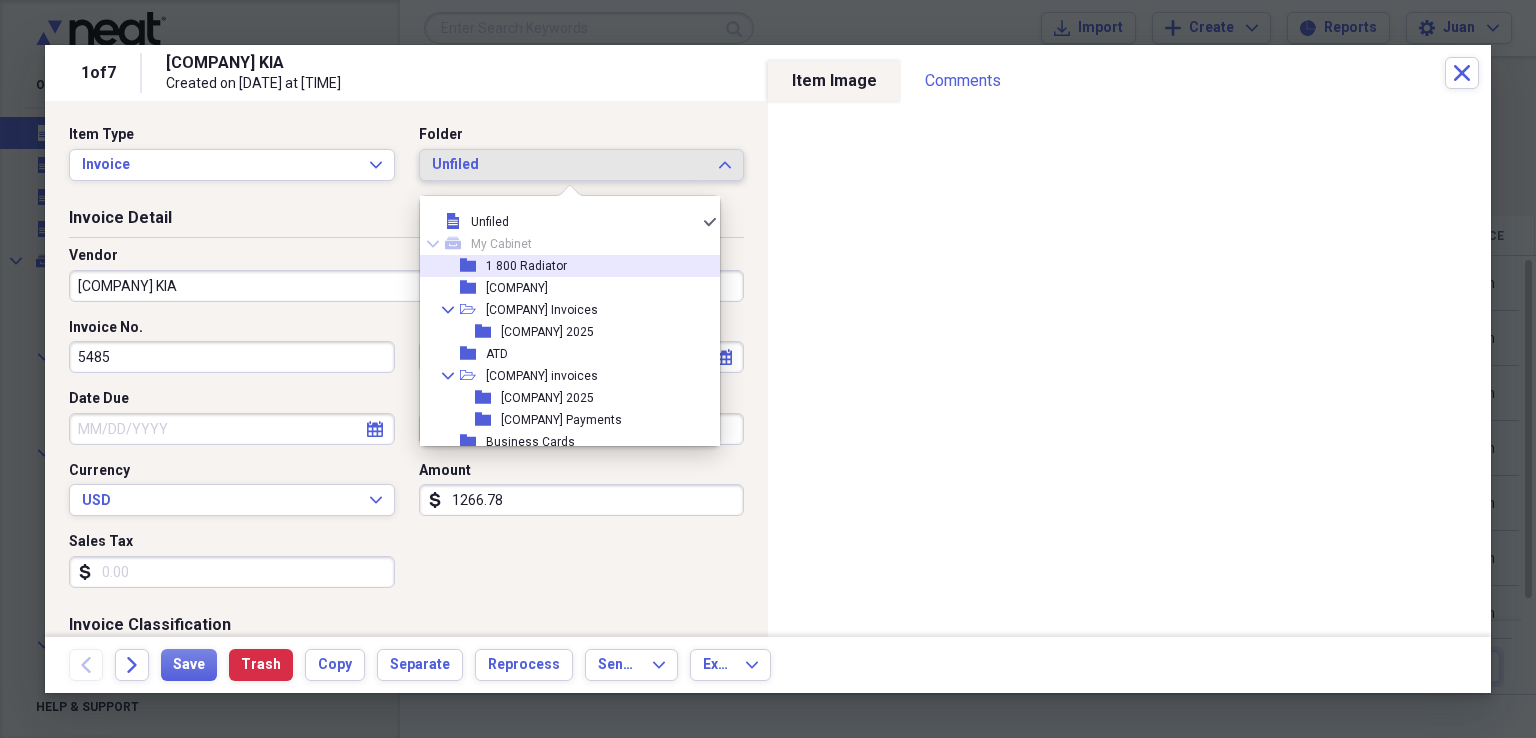 scroll, scrollTop: 400, scrollLeft: 0, axis: vertical 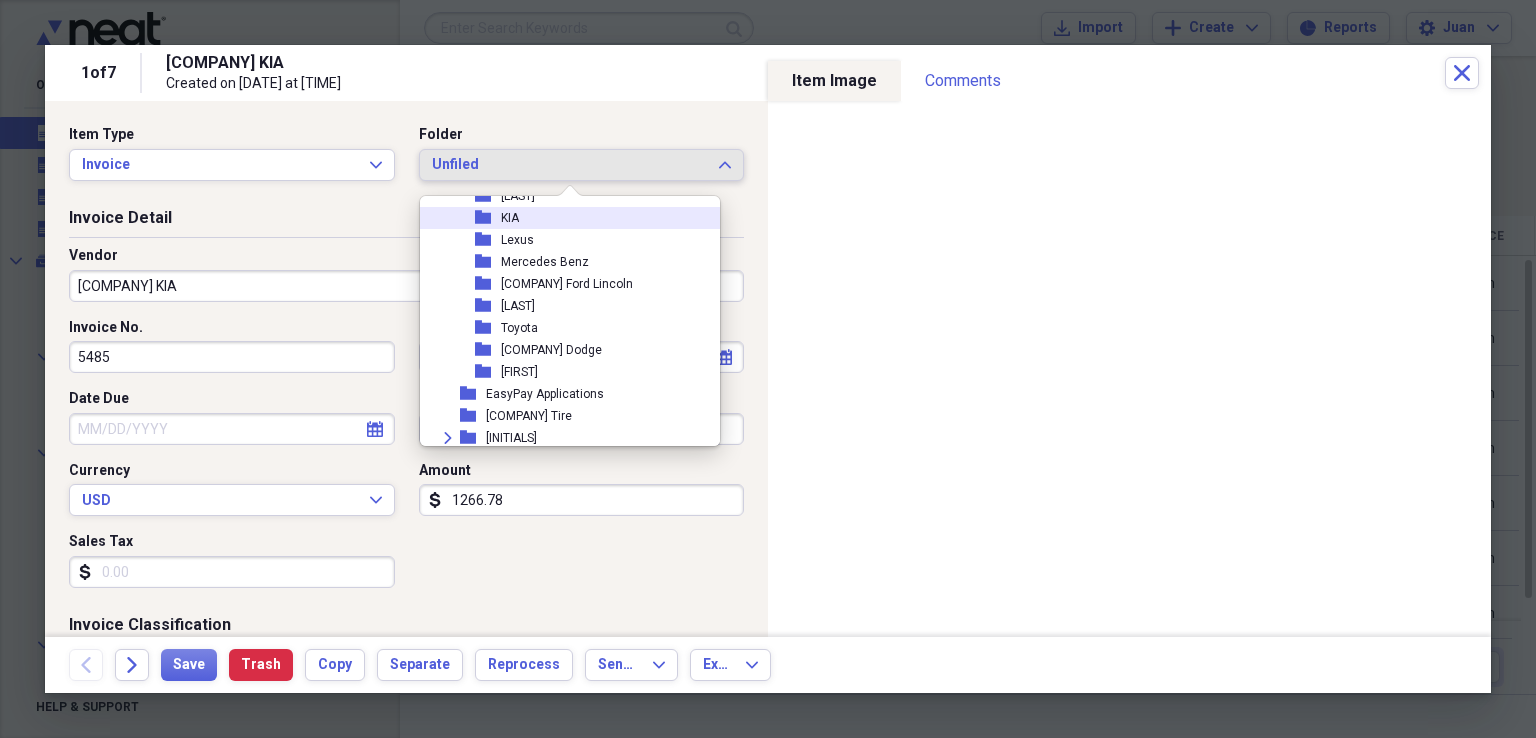 click on "KIA" at bounding box center [510, 218] 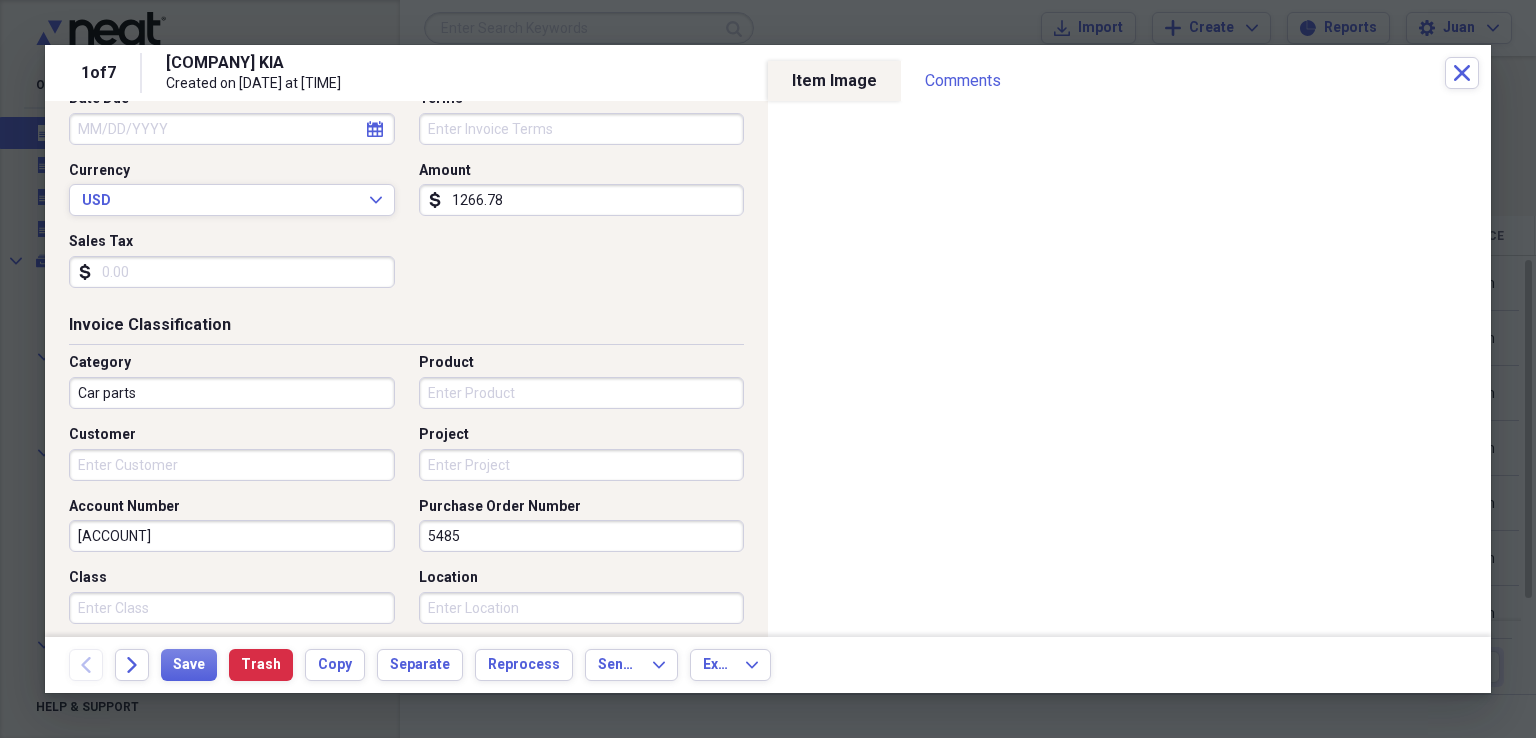 scroll, scrollTop: 400, scrollLeft: 0, axis: vertical 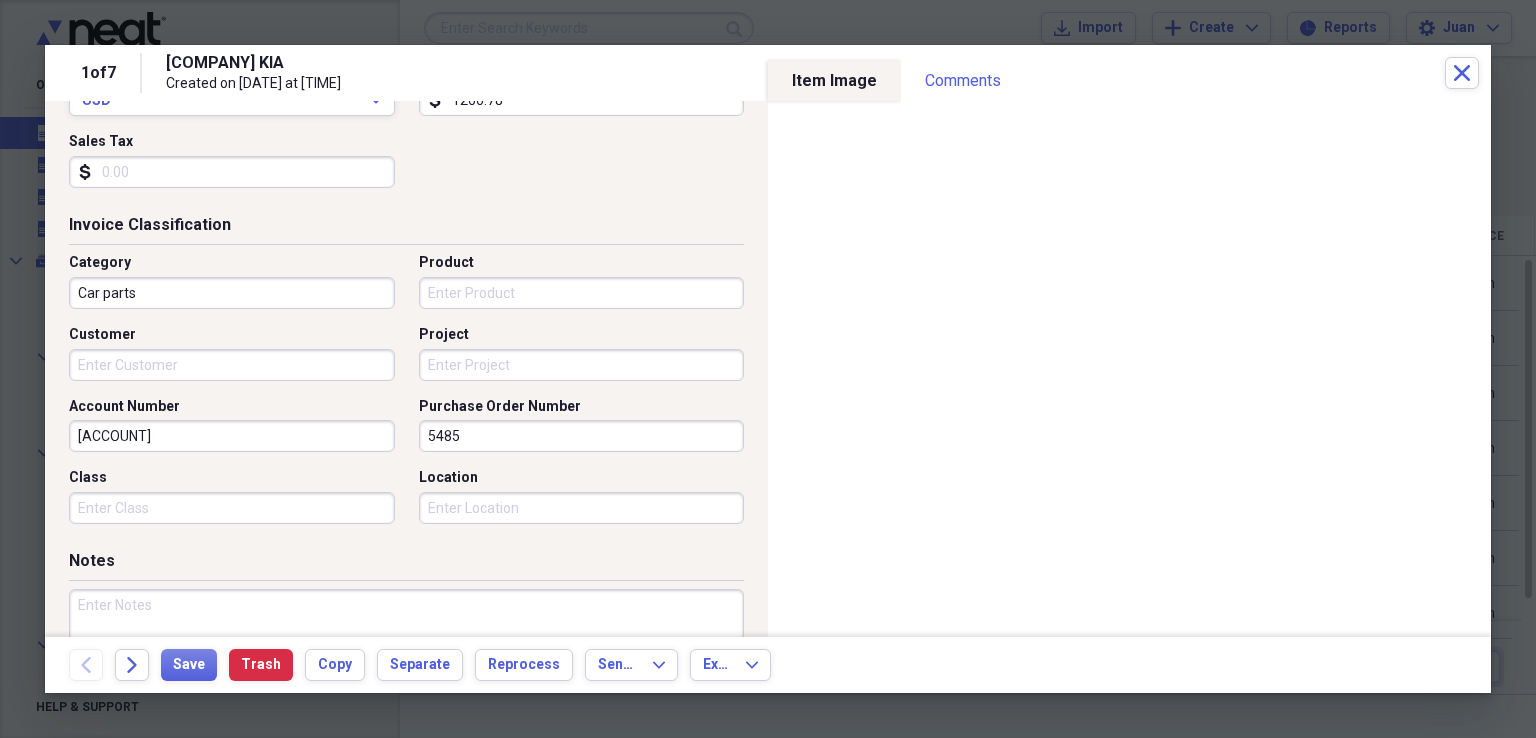 drag, startPoint x: 415, startPoint y: 437, endPoint x: 404, endPoint y: 437, distance: 11 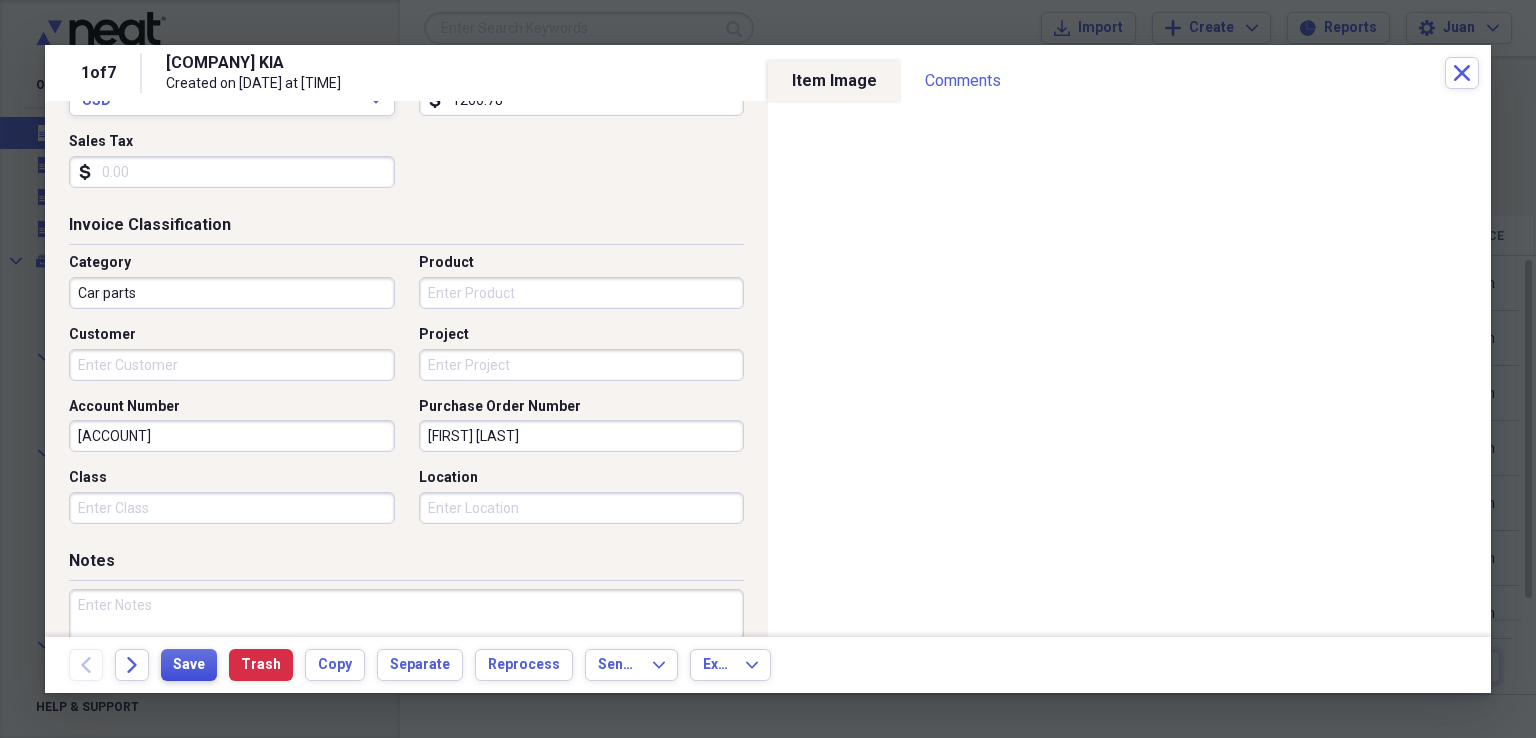type on "[FIRST] [LAST]" 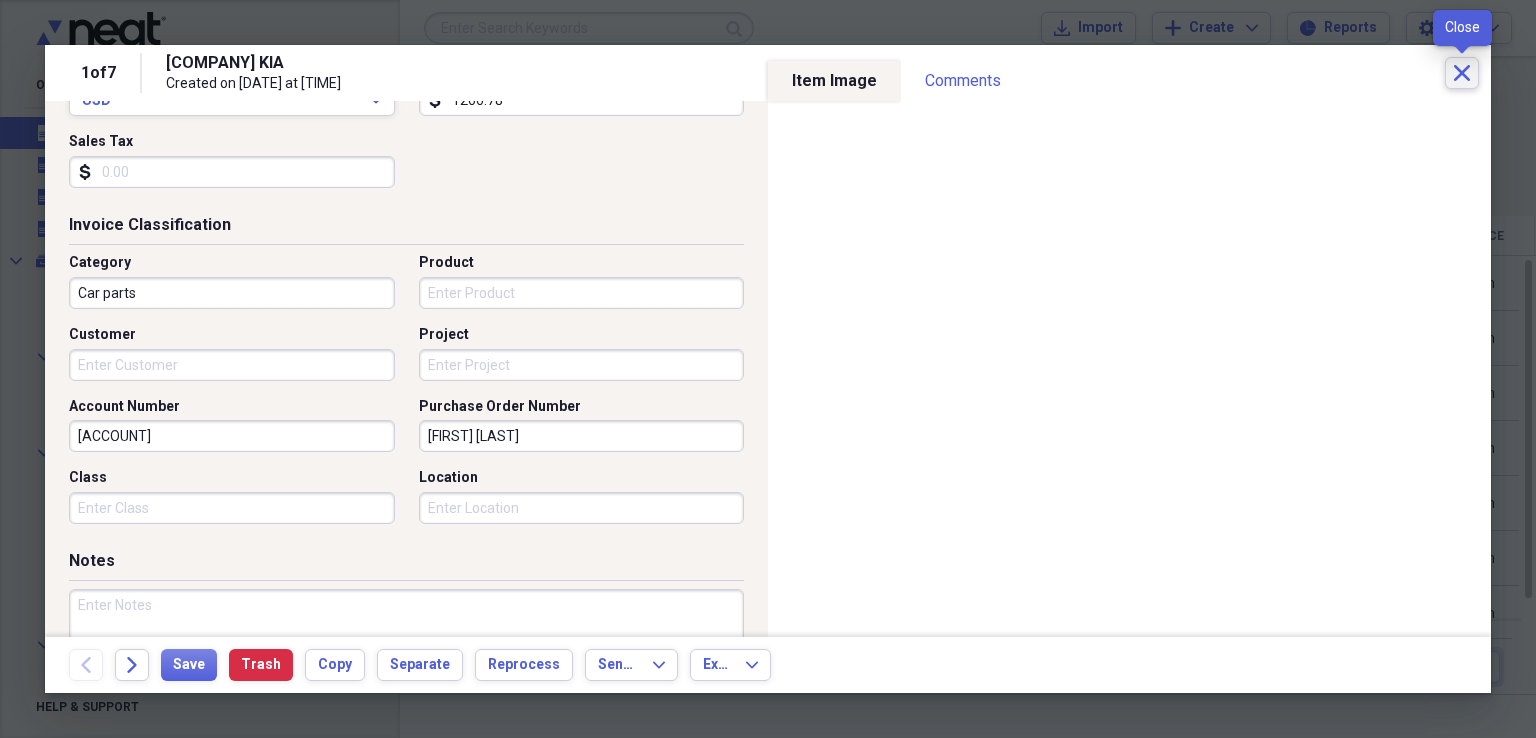 click on "Close" at bounding box center (1462, 73) 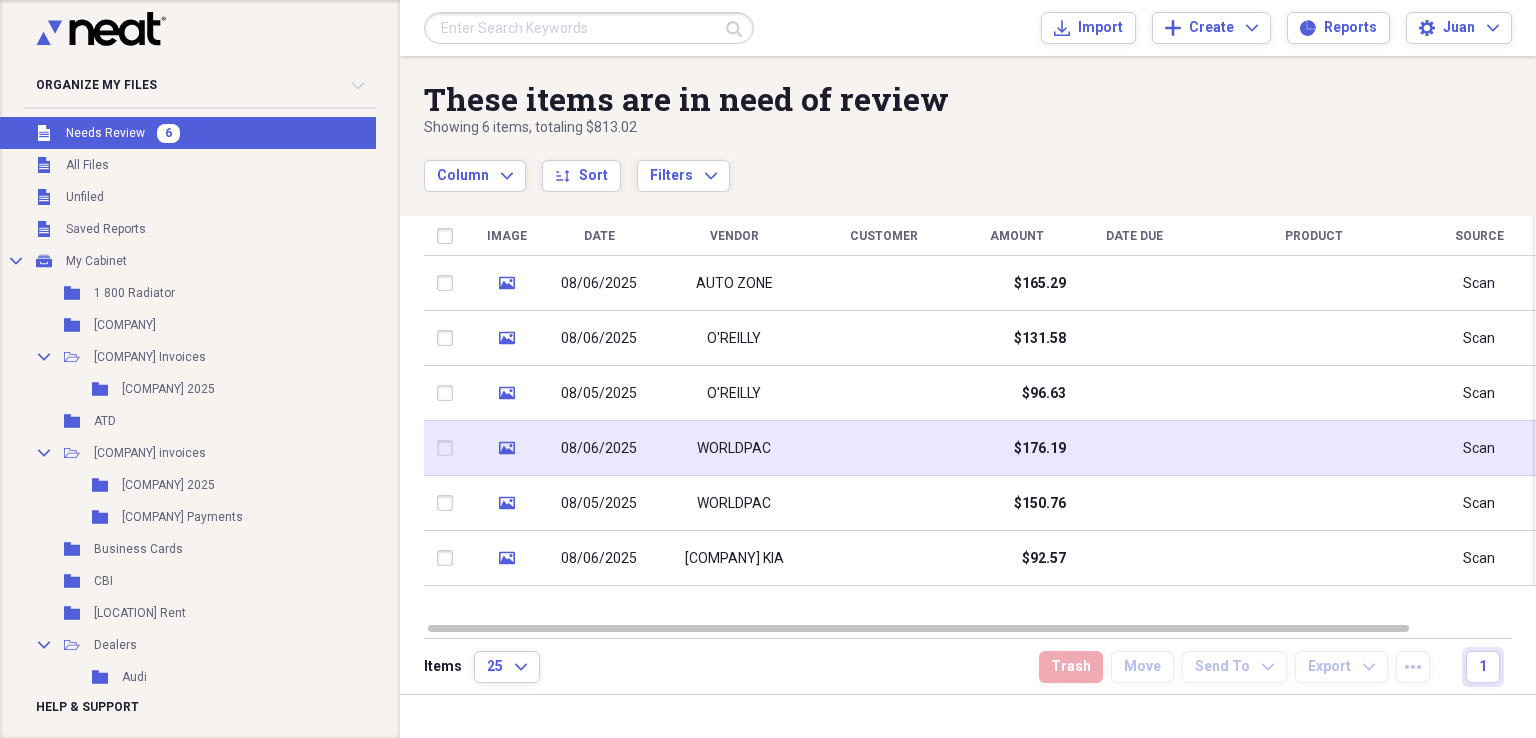 click on "WORLDPAC" at bounding box center (734, 448) 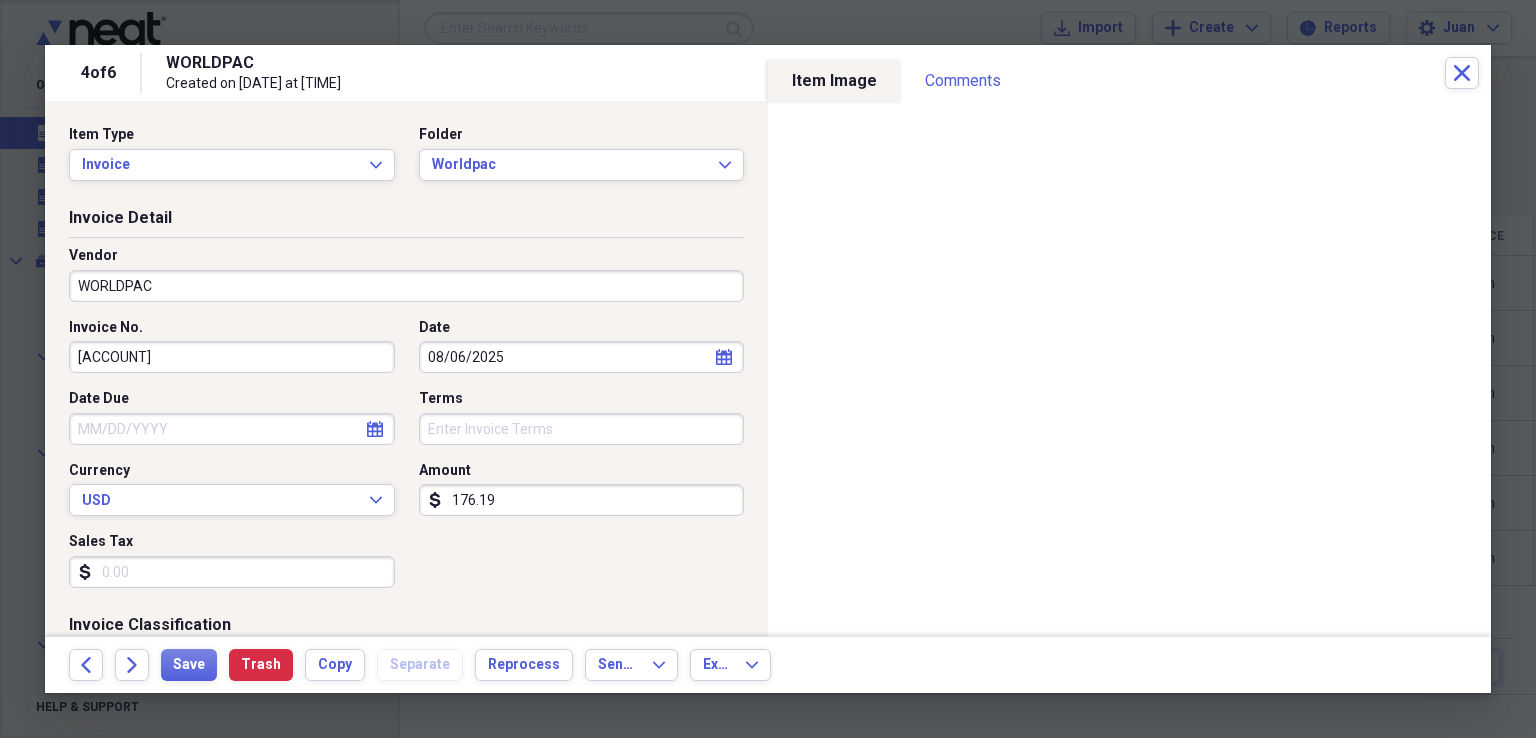 scroll, scrollTop: 300, scrollLeft: 0, axis: vertical 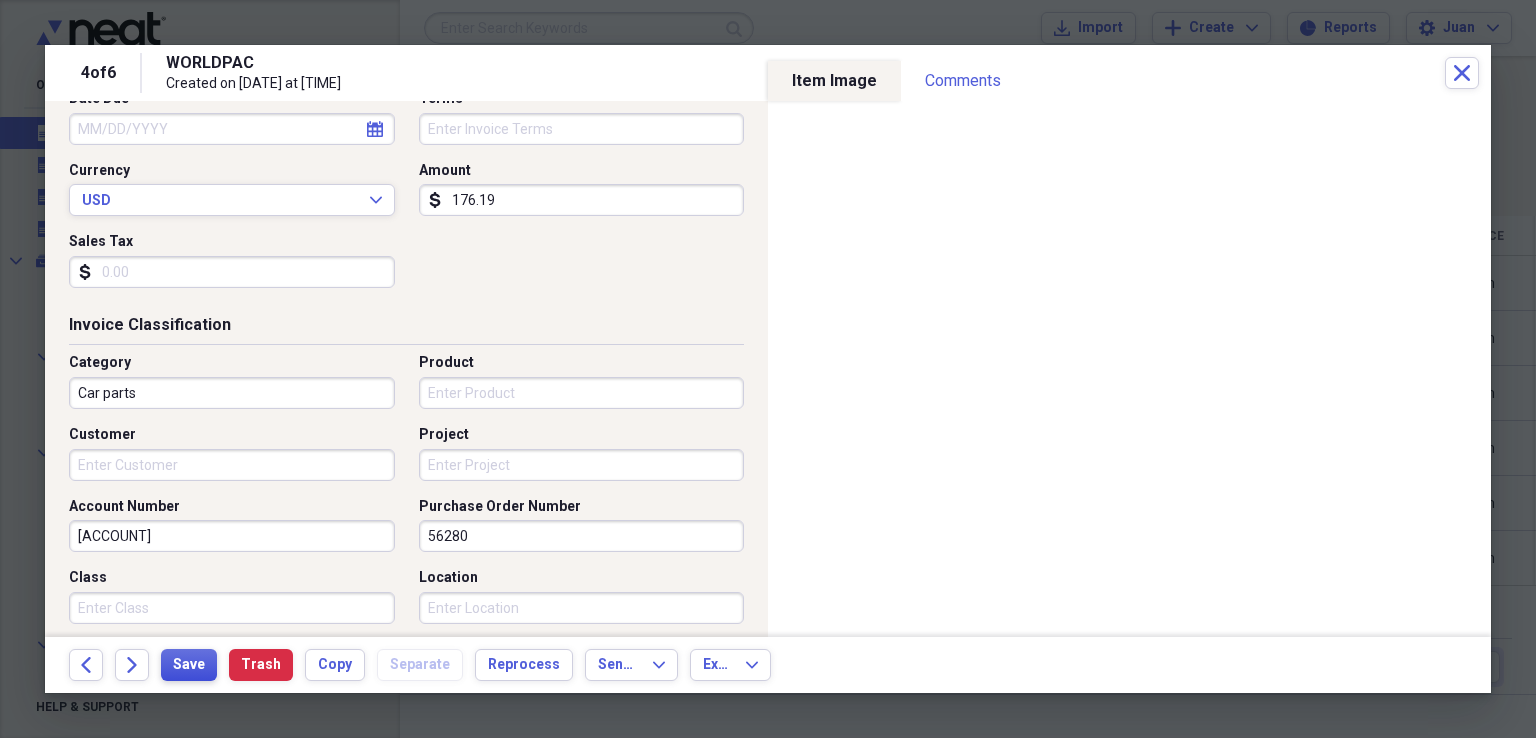 click on "Save" at bounding box center [189, 665] 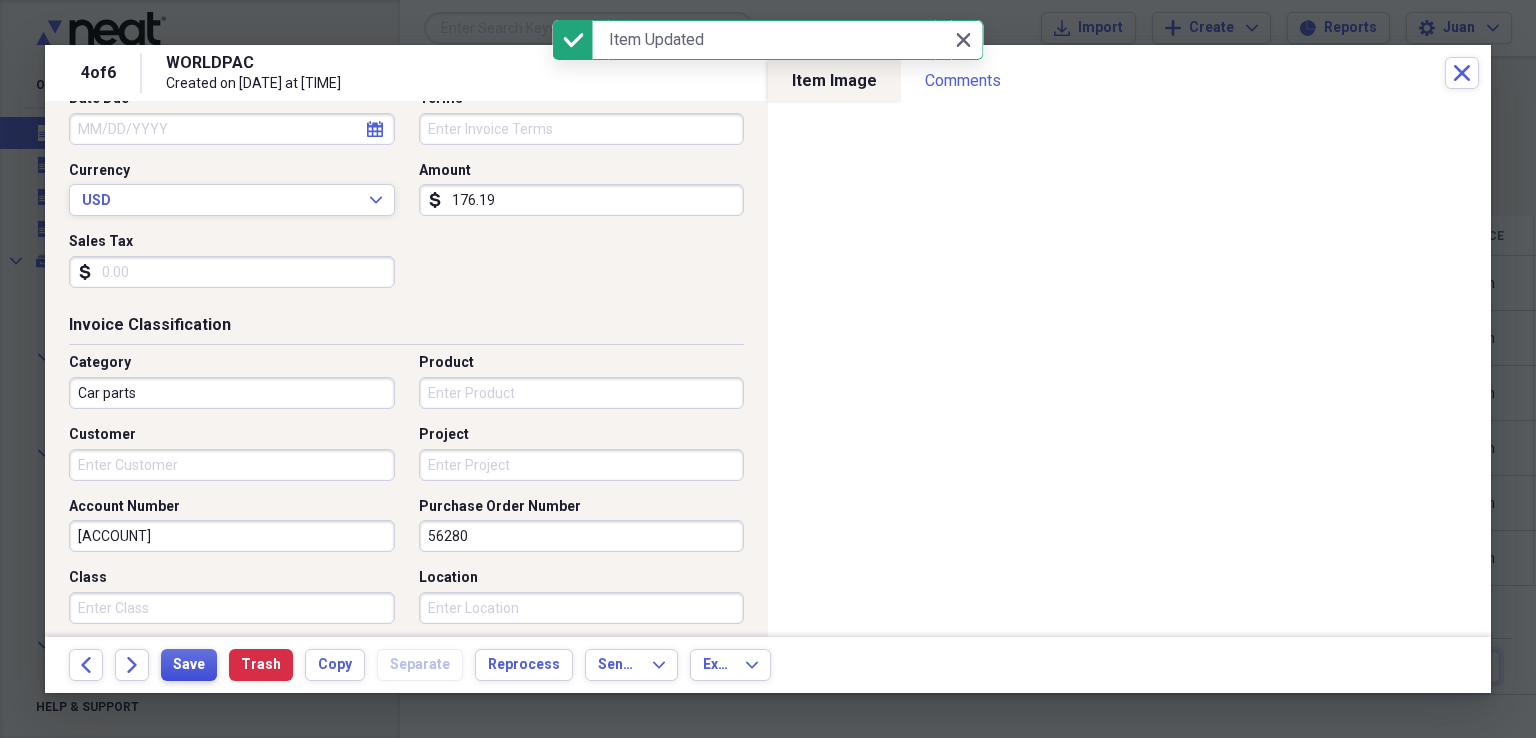 scroll, scrollTop: 100, scrollLeft: 0, axis: vertical 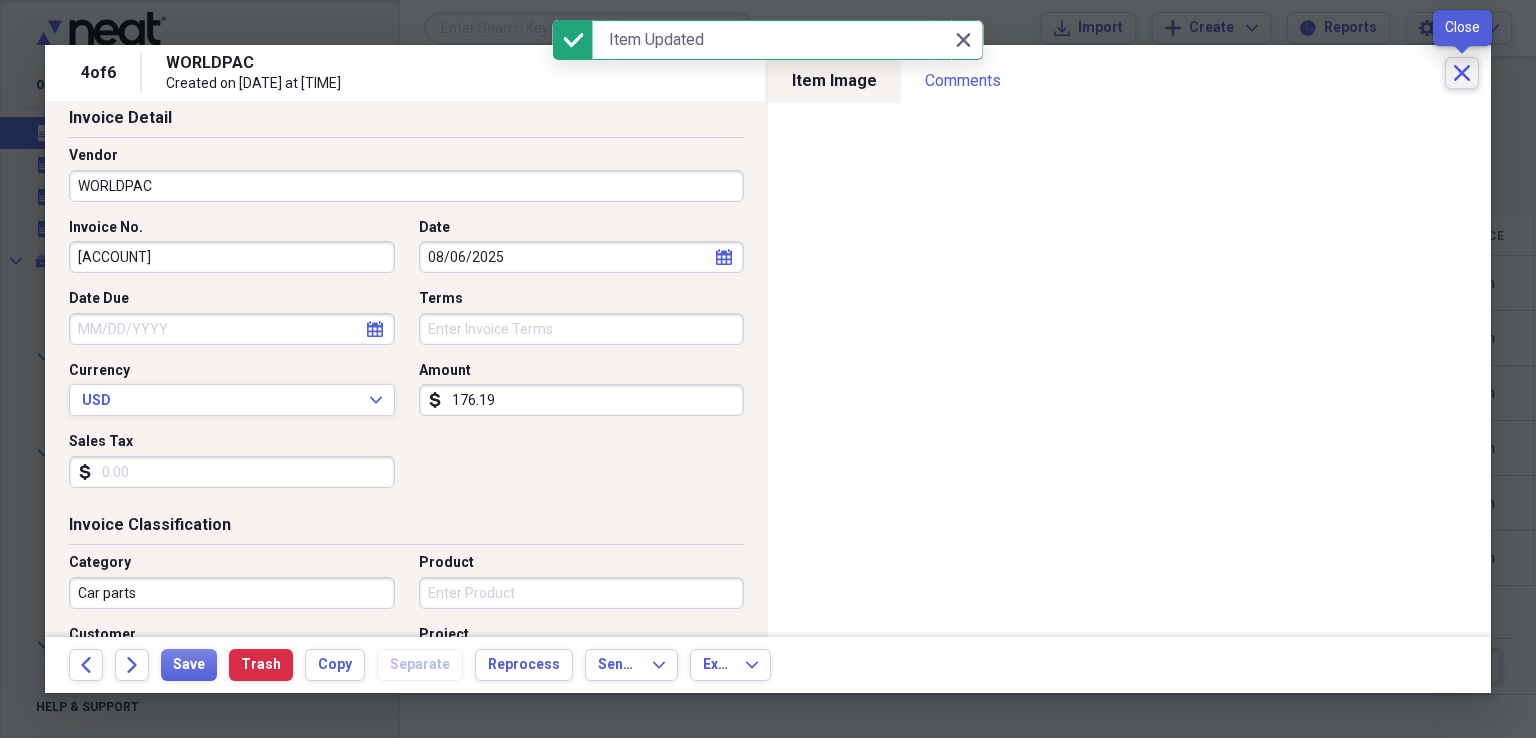 click on "Close" 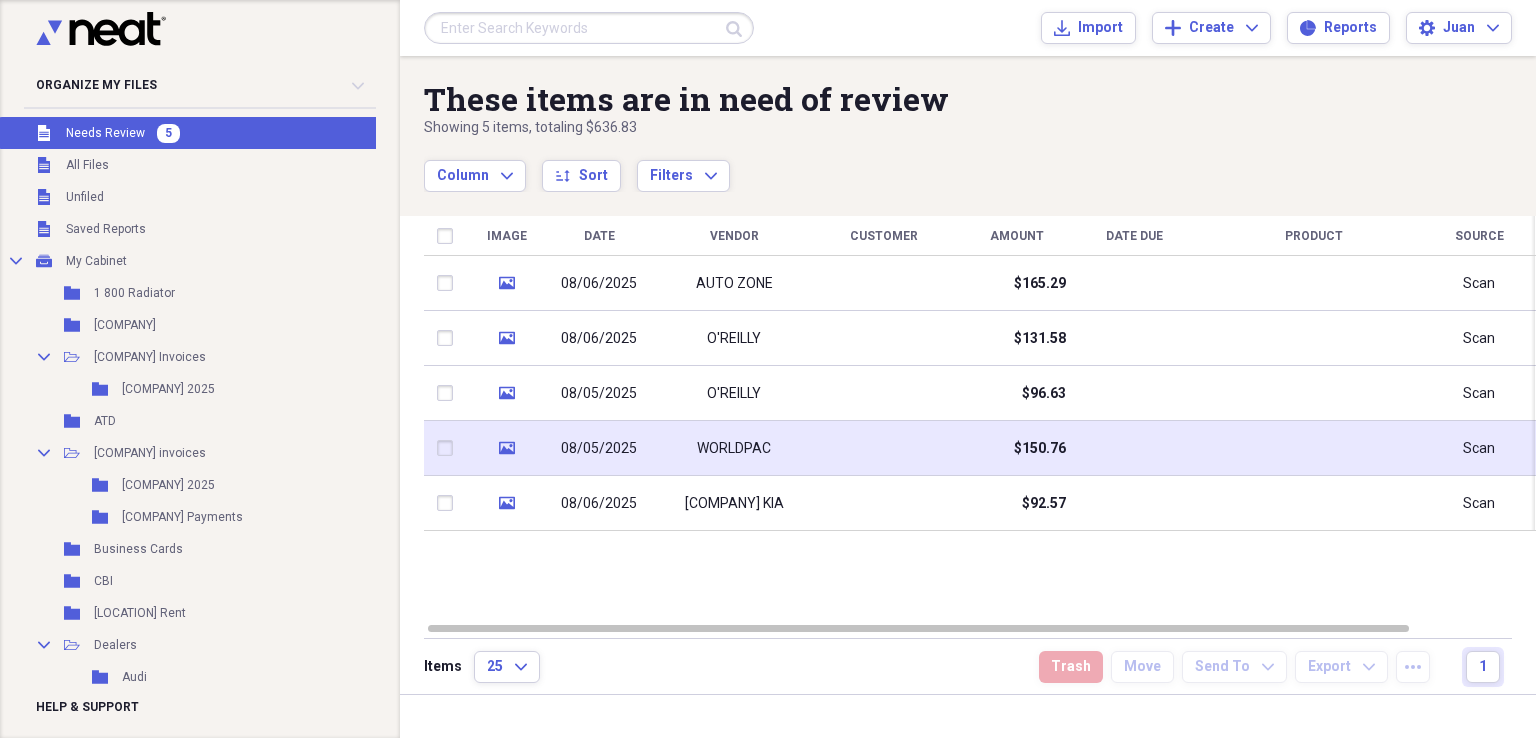 click at bounding box center (884, 448) 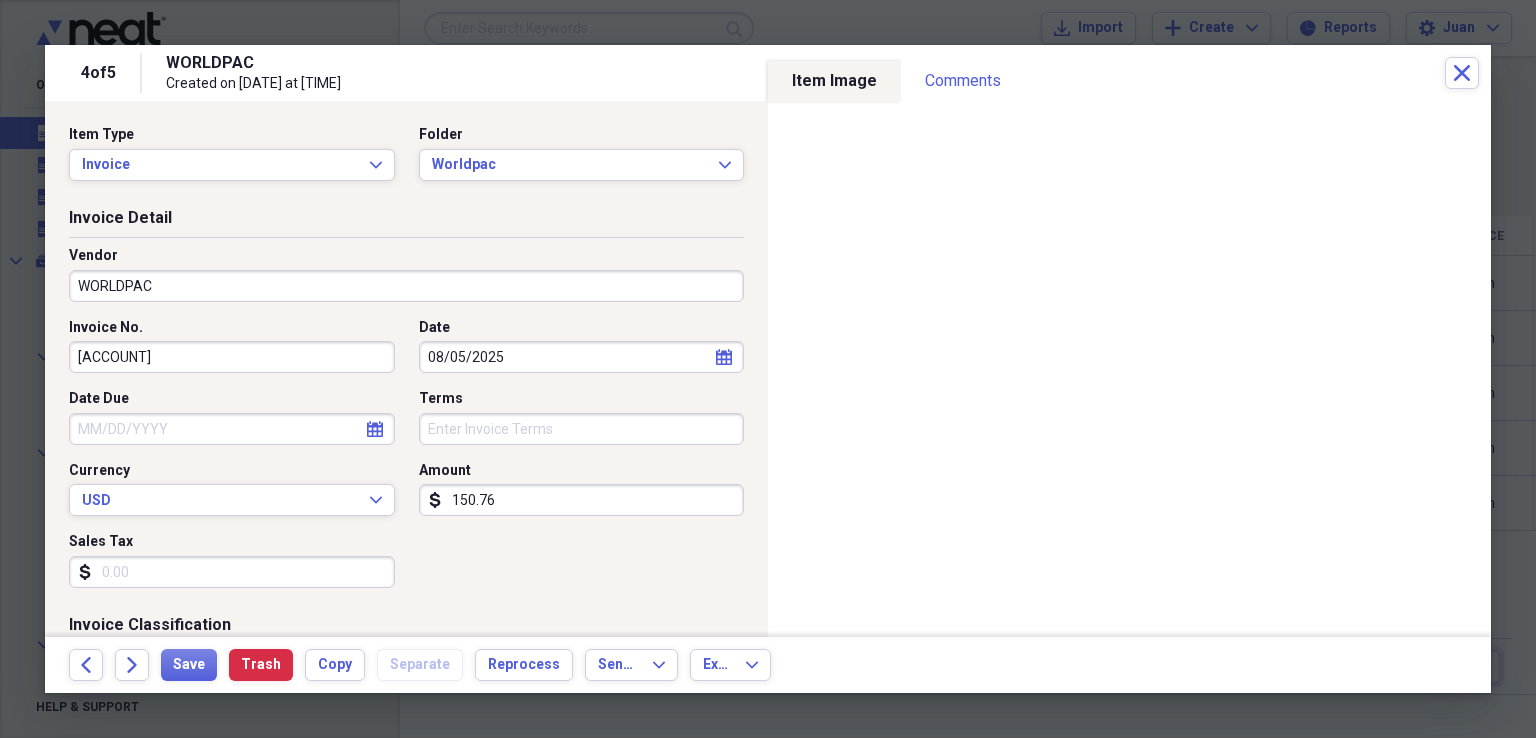 scroll, scrollTop: 300, scrollLeft: 0, axis: vertical 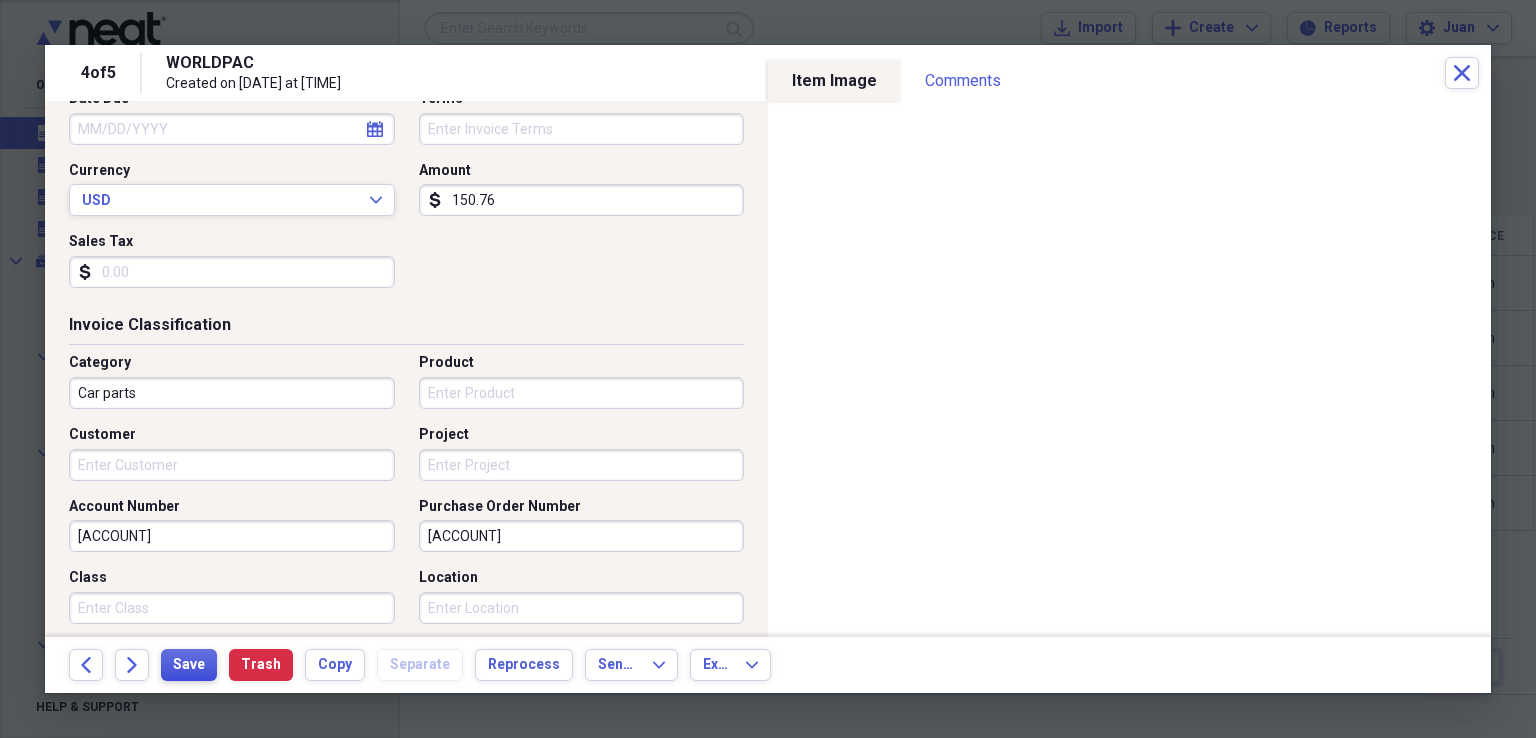click on "Save" at bounding box center [189, 665] 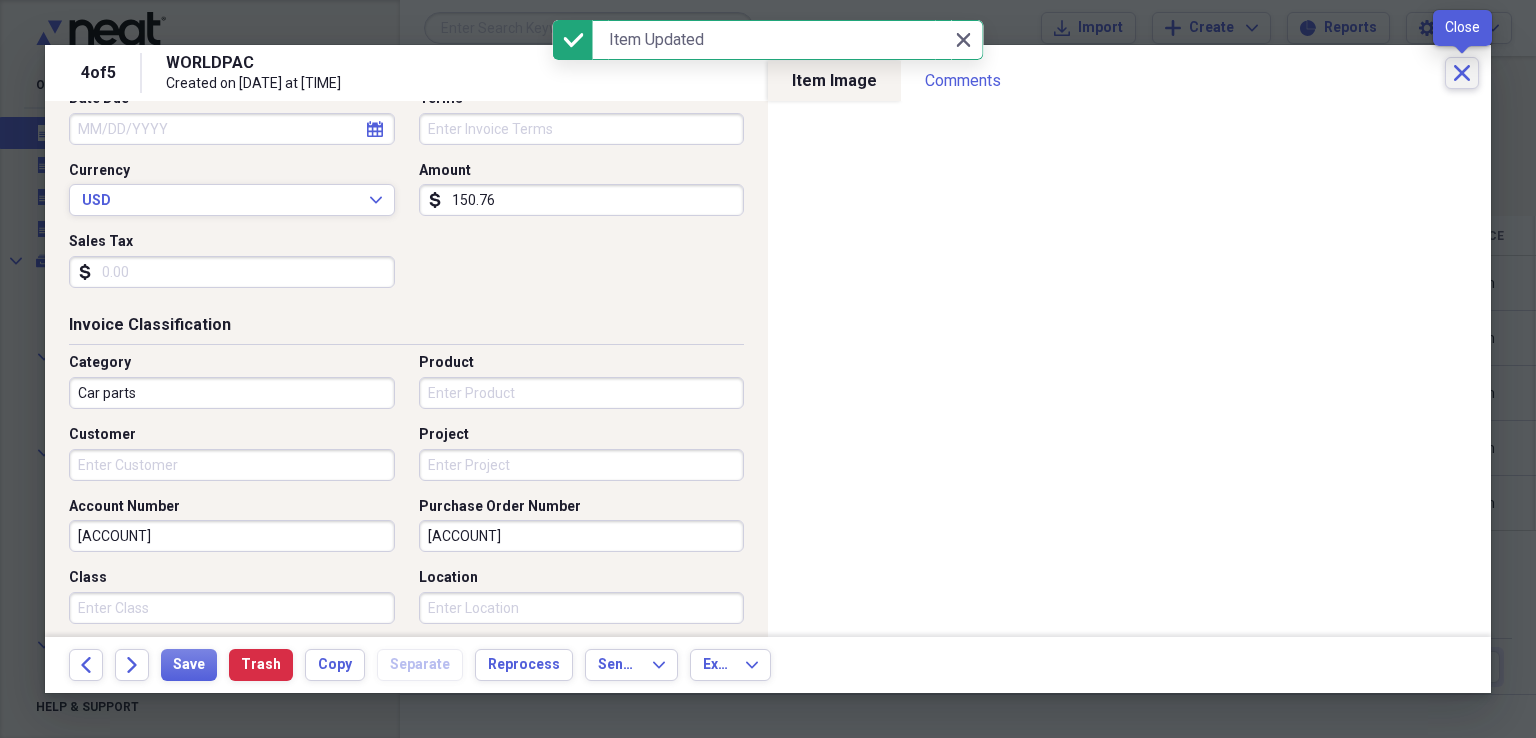 click on "Close" 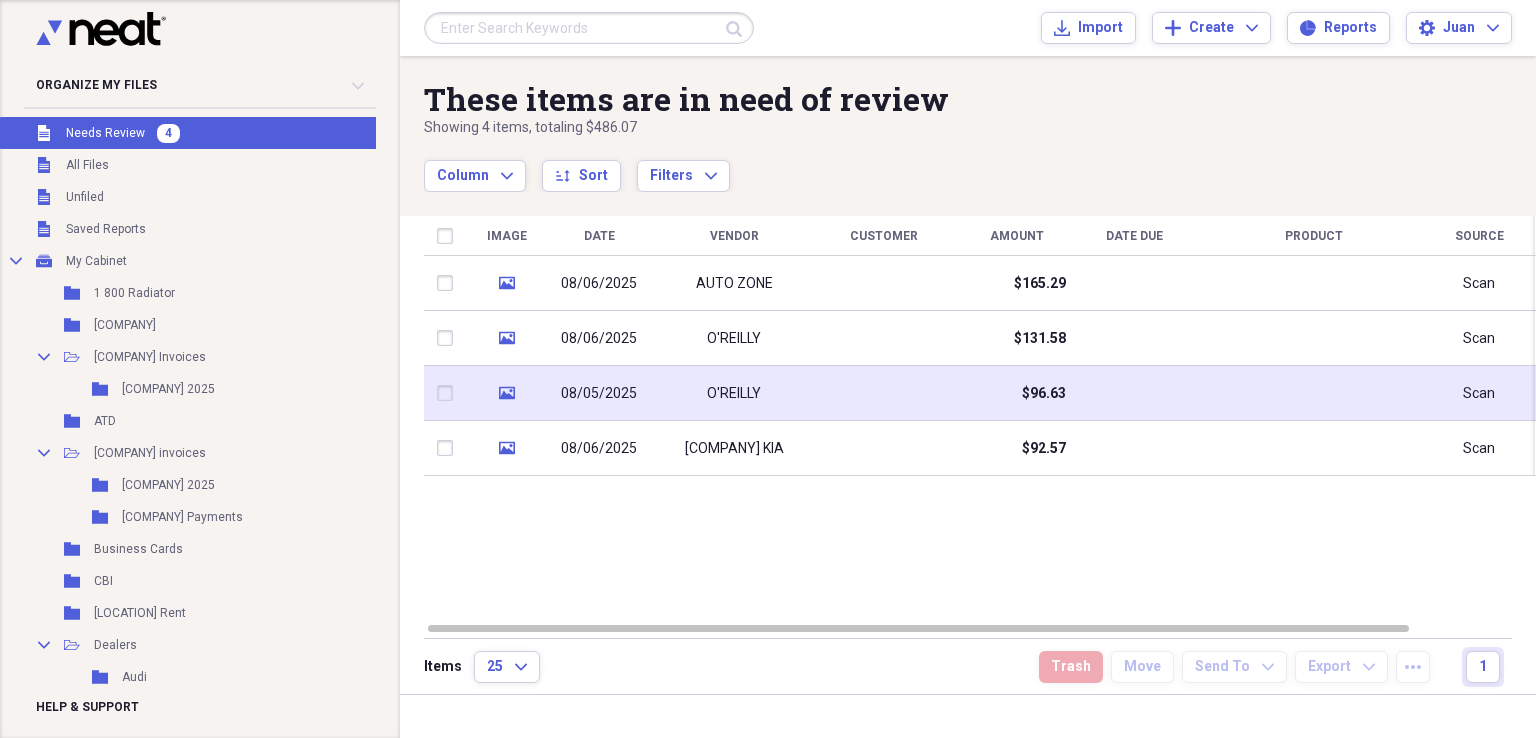 click at bounding box center [884, 393] 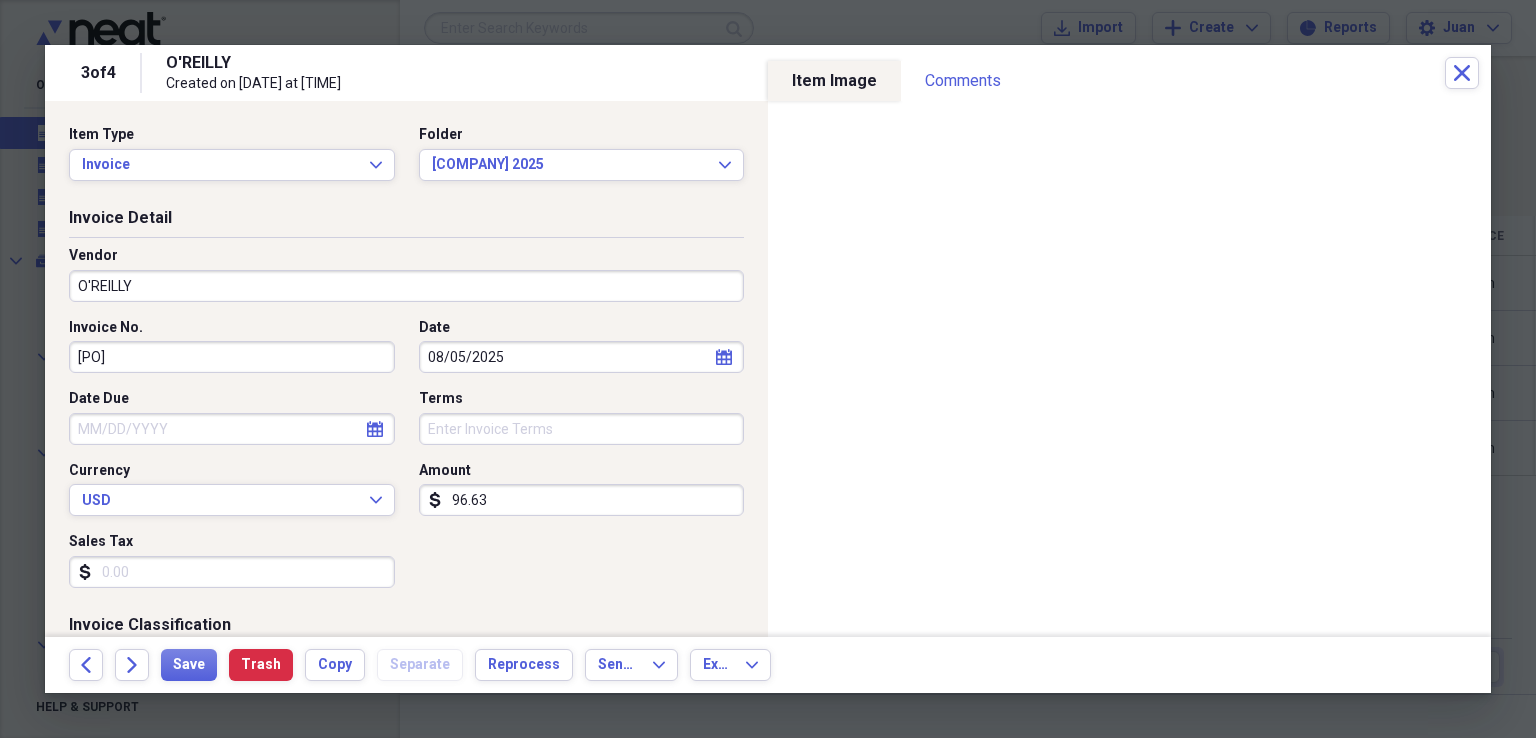 scroll, scrollTop: 300, scrollLeft: 0, axis: vertical 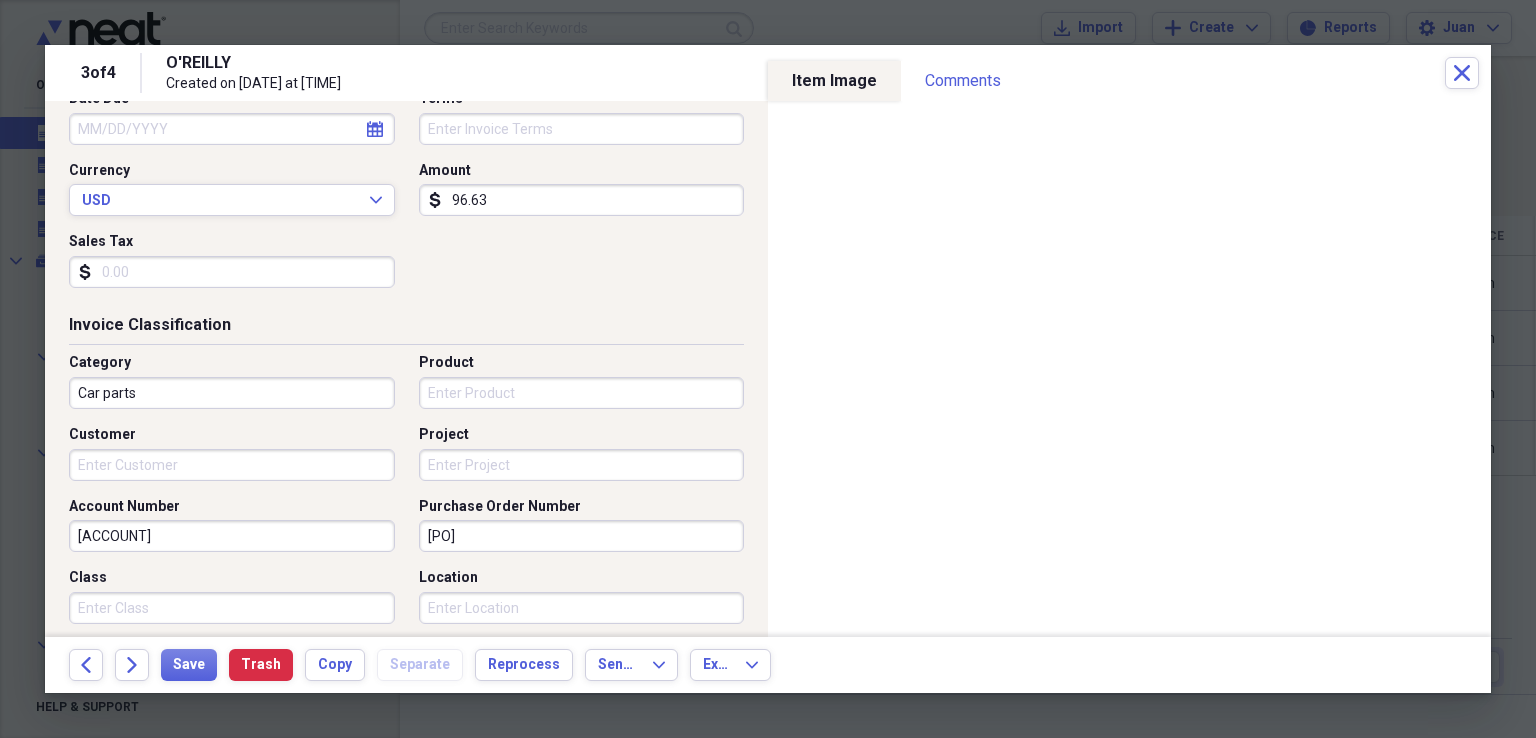 drag, startPoint x: 576, startPoint y: 542, endPoint x: 289, endPoint y: 513, distance: 288.46143 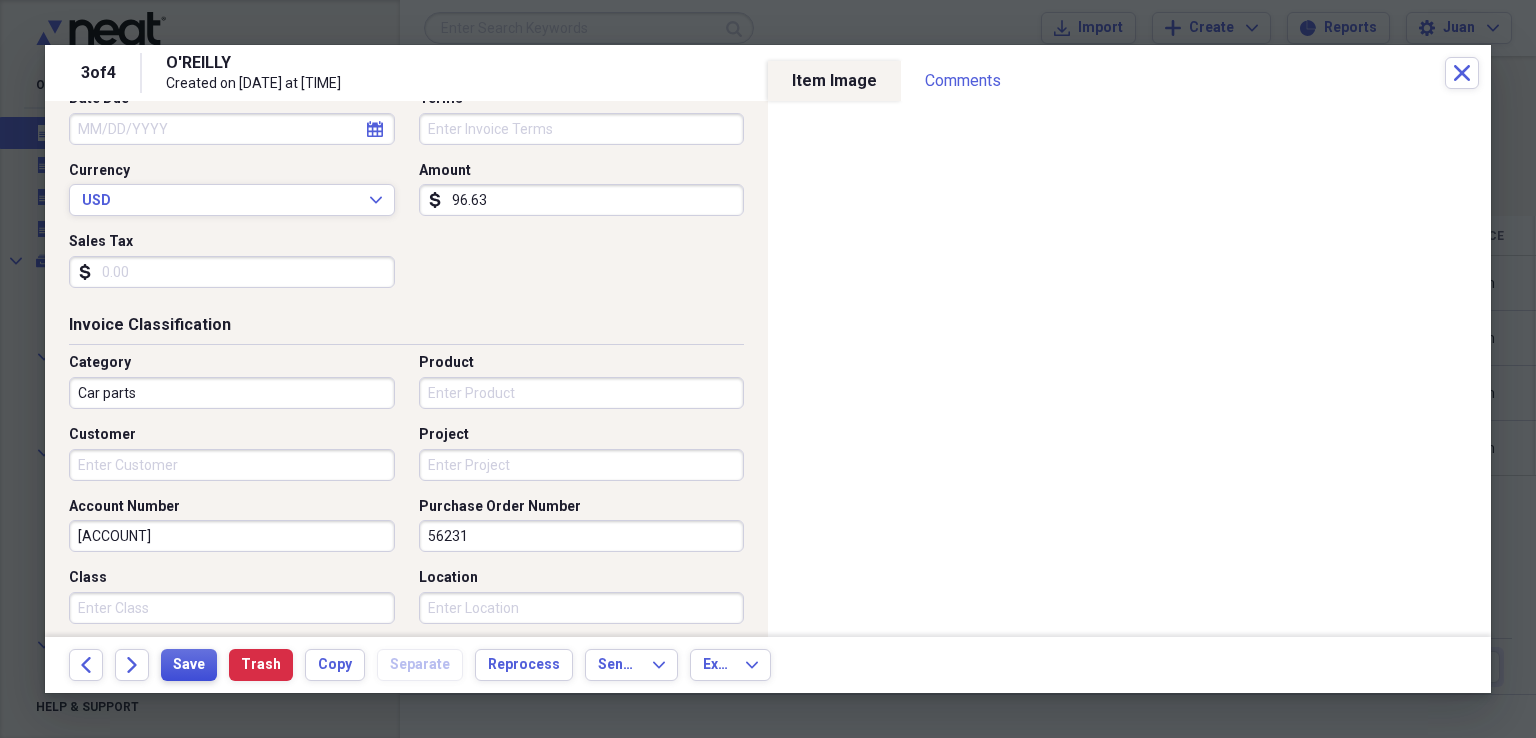 type on "56231" 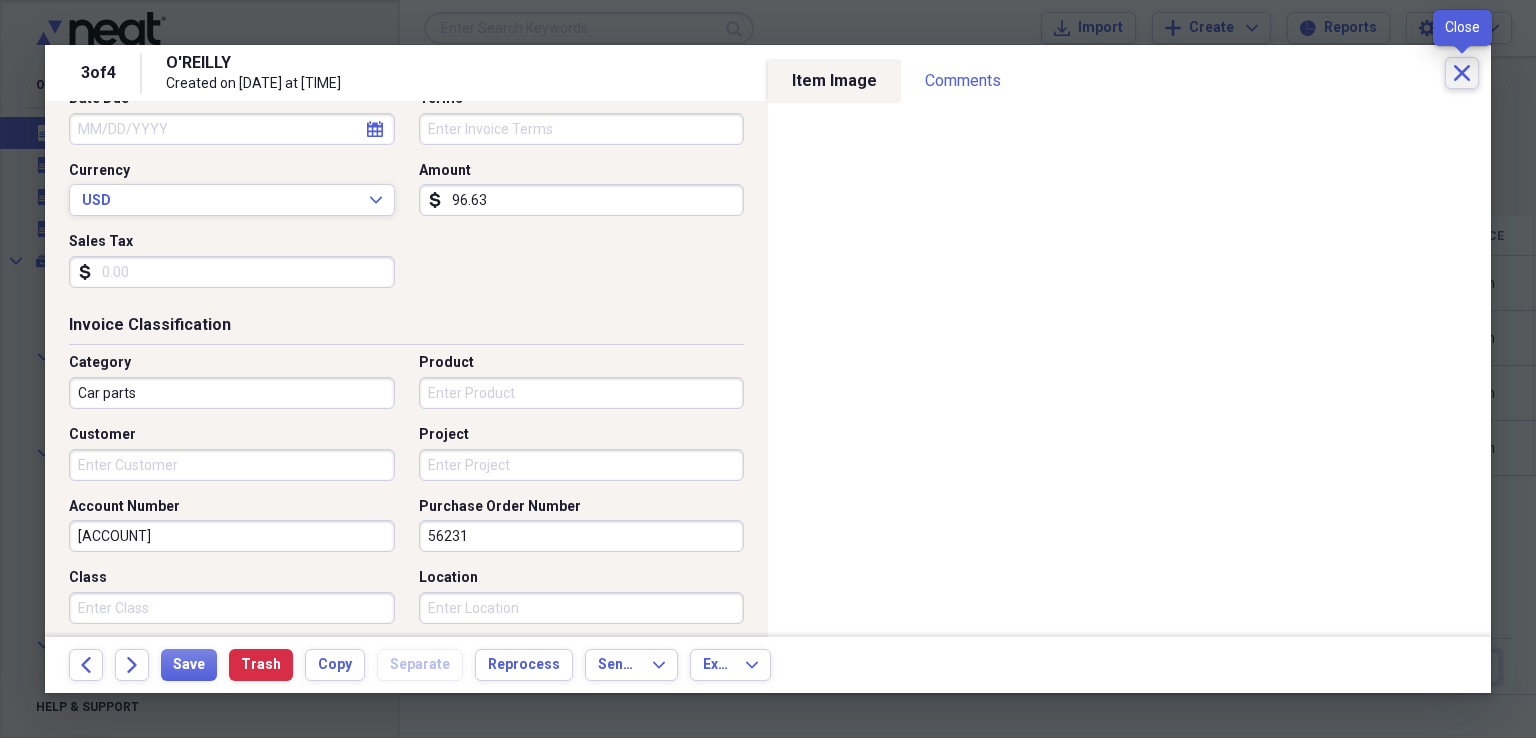 click on "Close" 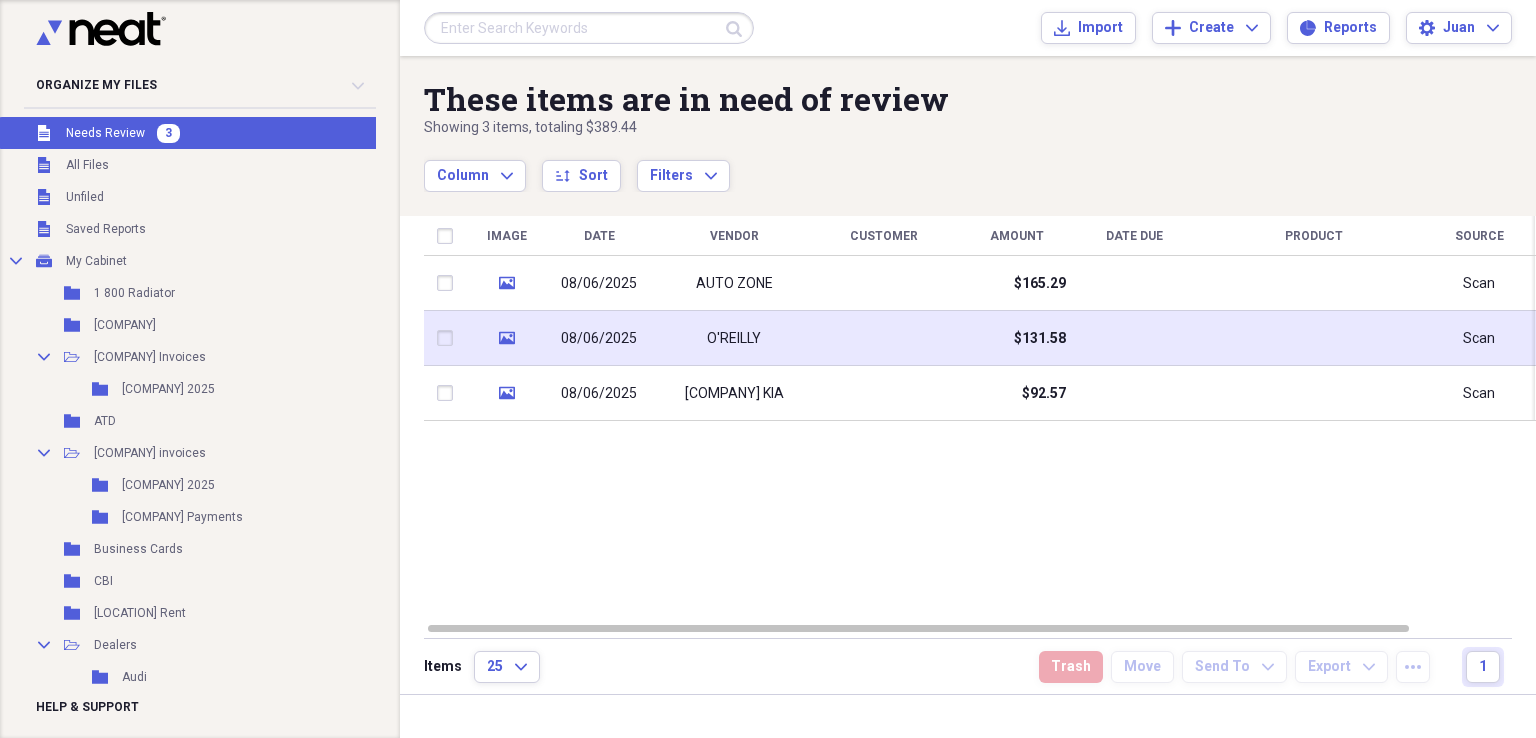 click on "O'REILLY" at bounding box center (734, 338) 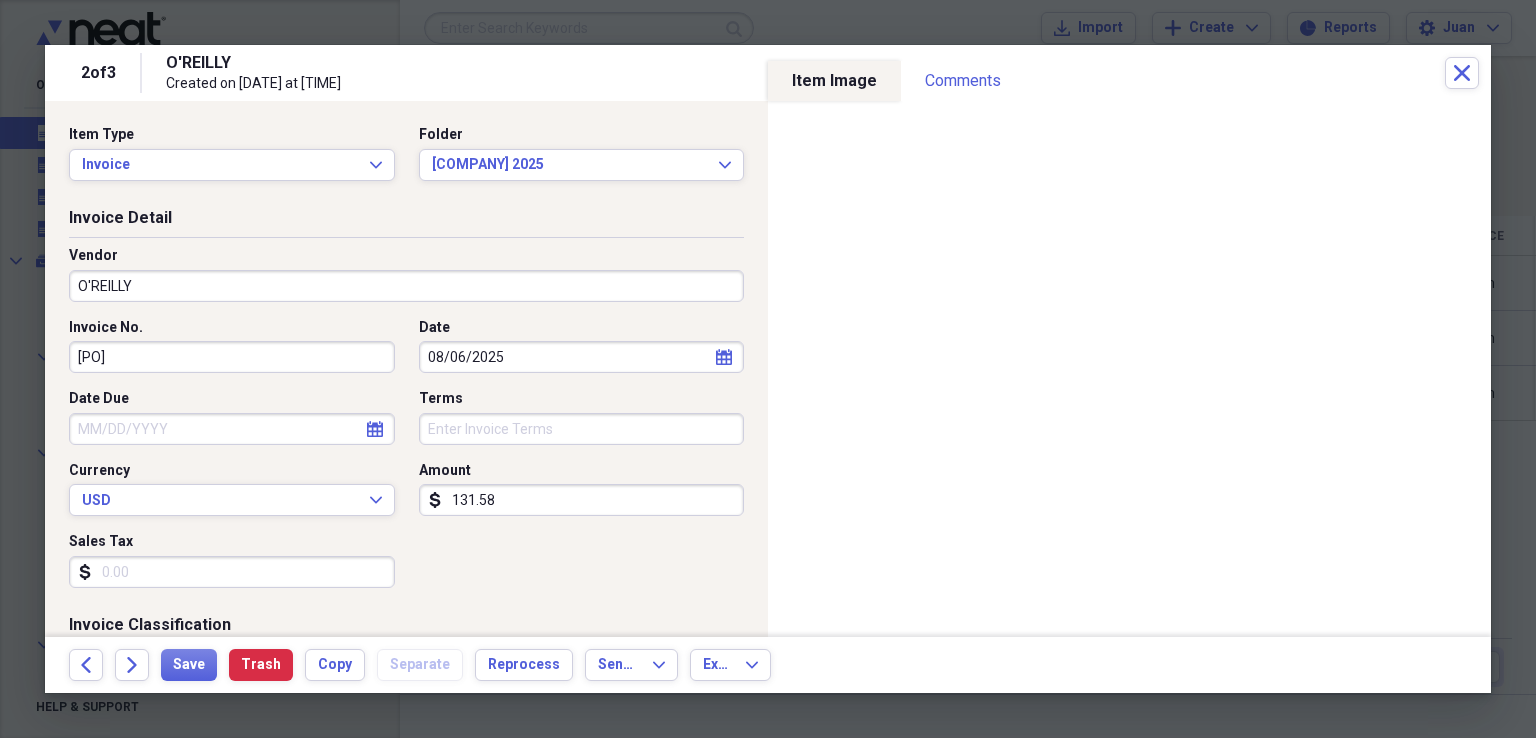 scroll, scrollTop: 400, scrollLeft: 0, axis: vertical 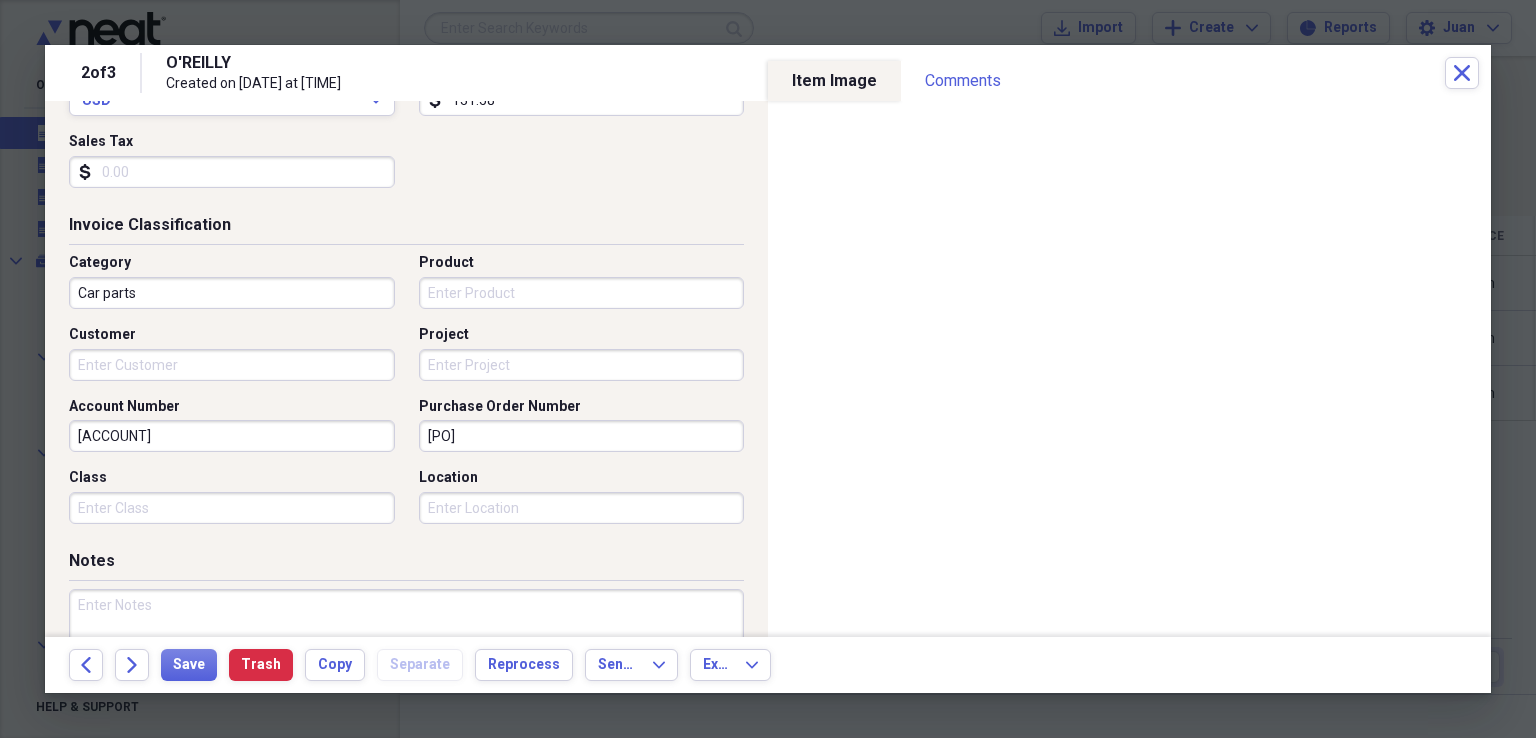 drag, startPoint x: 580, startPoint y: 437, endPoint x: 285, endPoint y: 438, distance: 295.0017 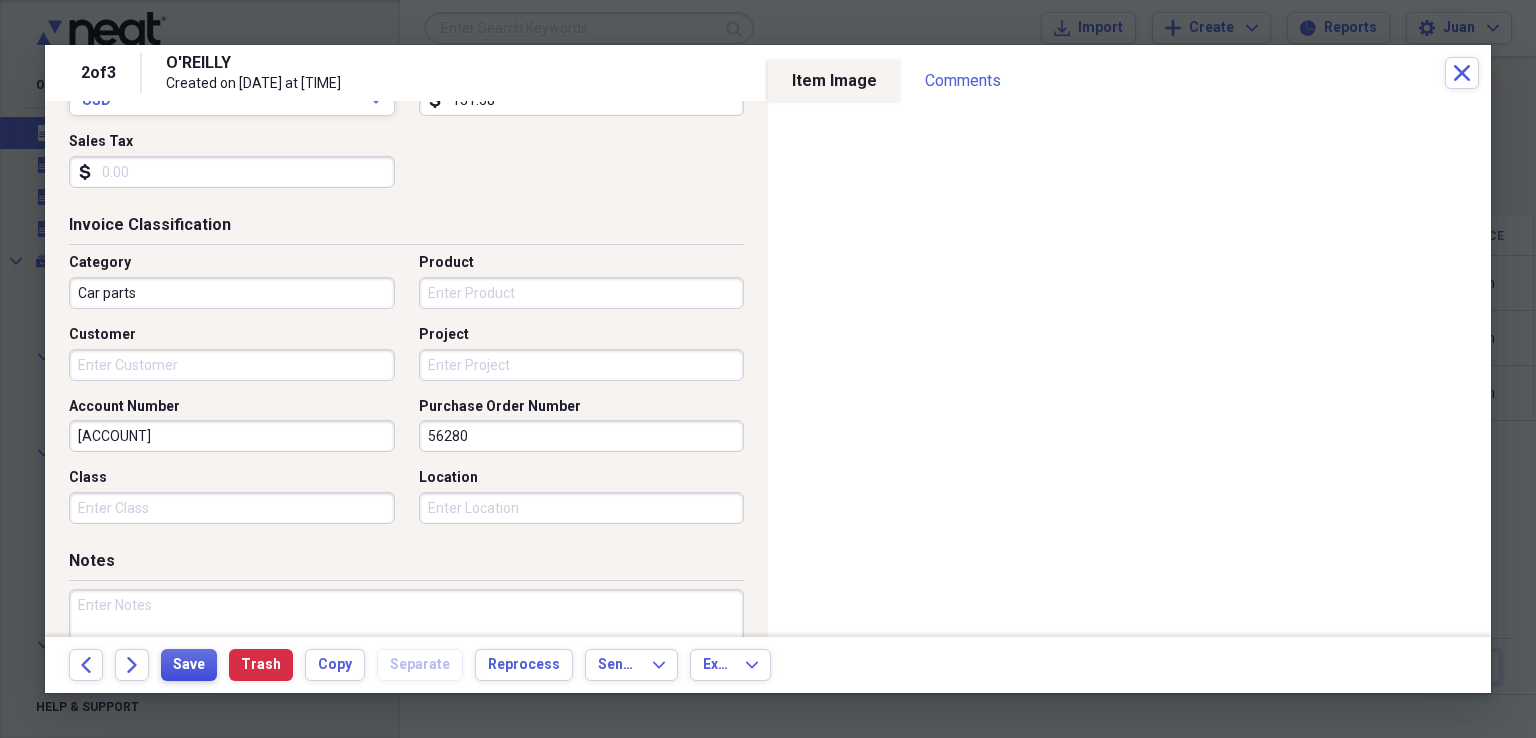 type on "56280" 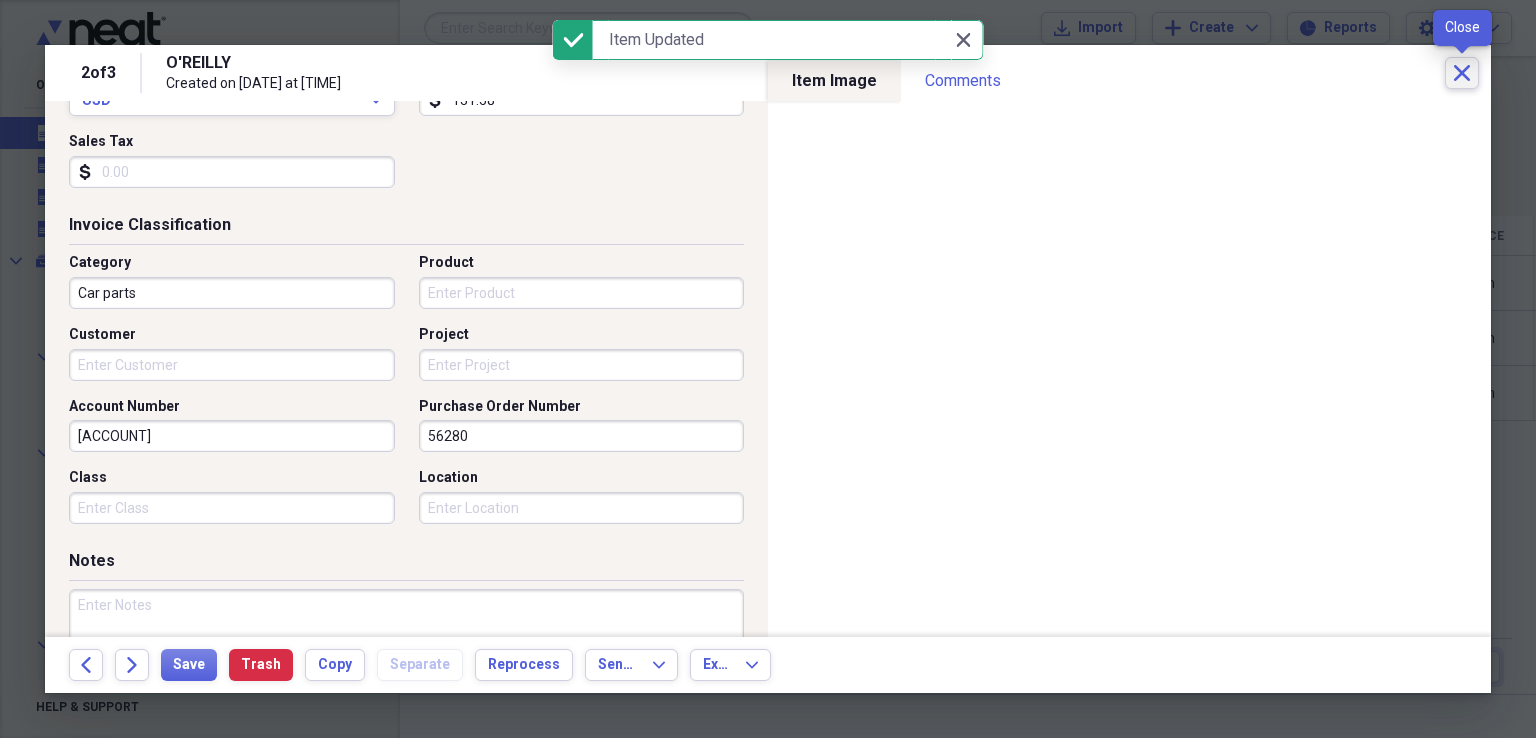 click on "Close" 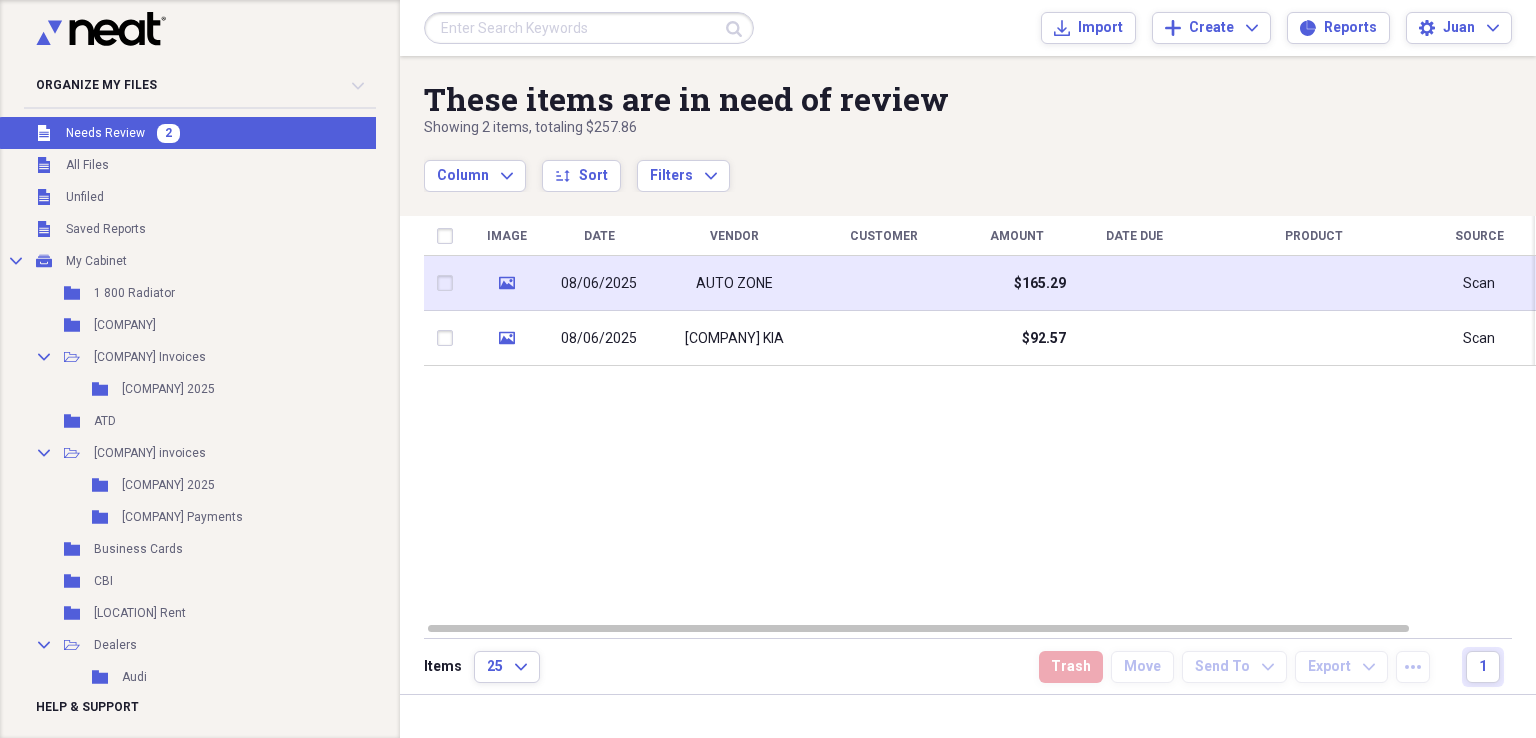 click on "AUTO ZONE" at bounding box center [734, 284] 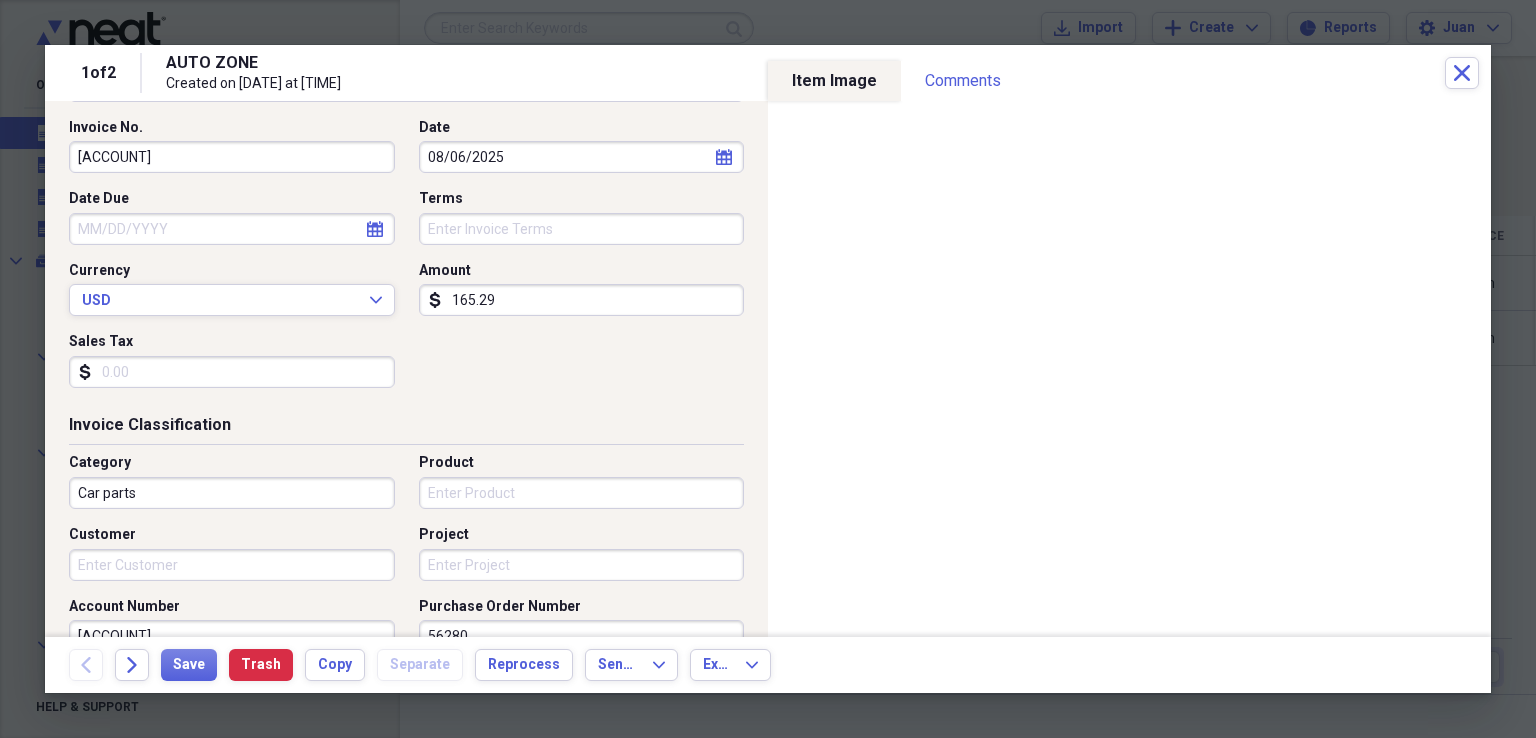 scroll, scrollTop: 300, scrollLeft: 0, axis: vertical 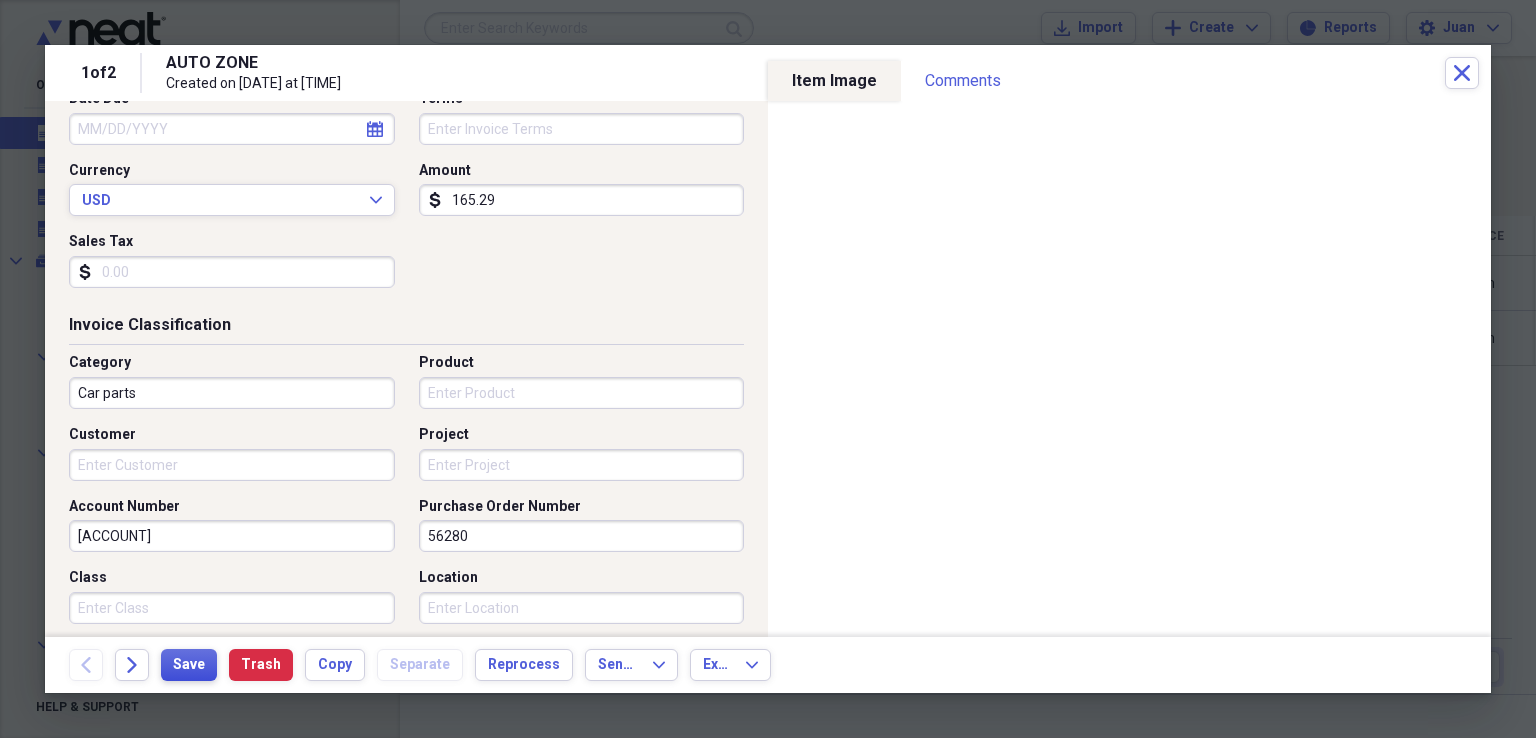 click on "Save" at bounding box center (189, 665) 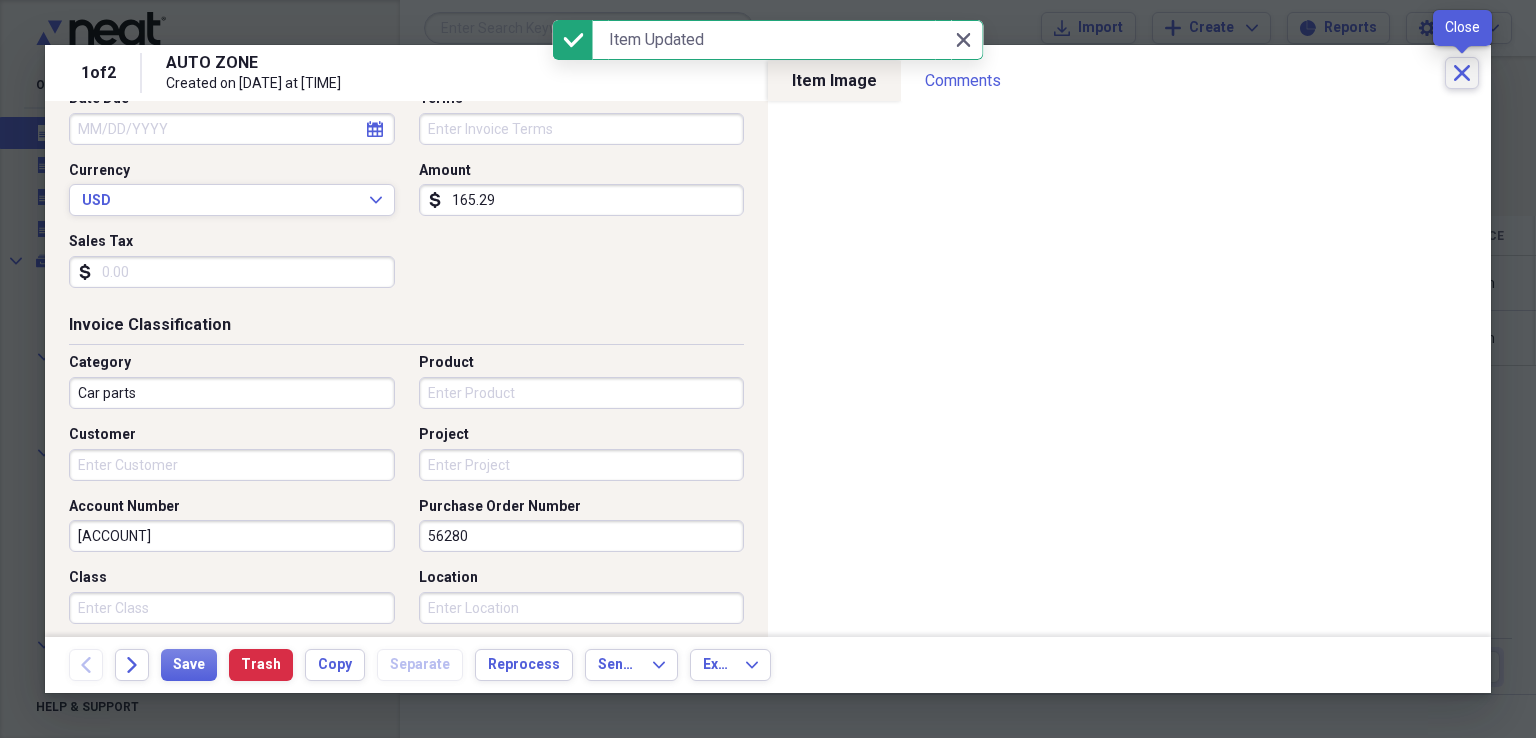 click 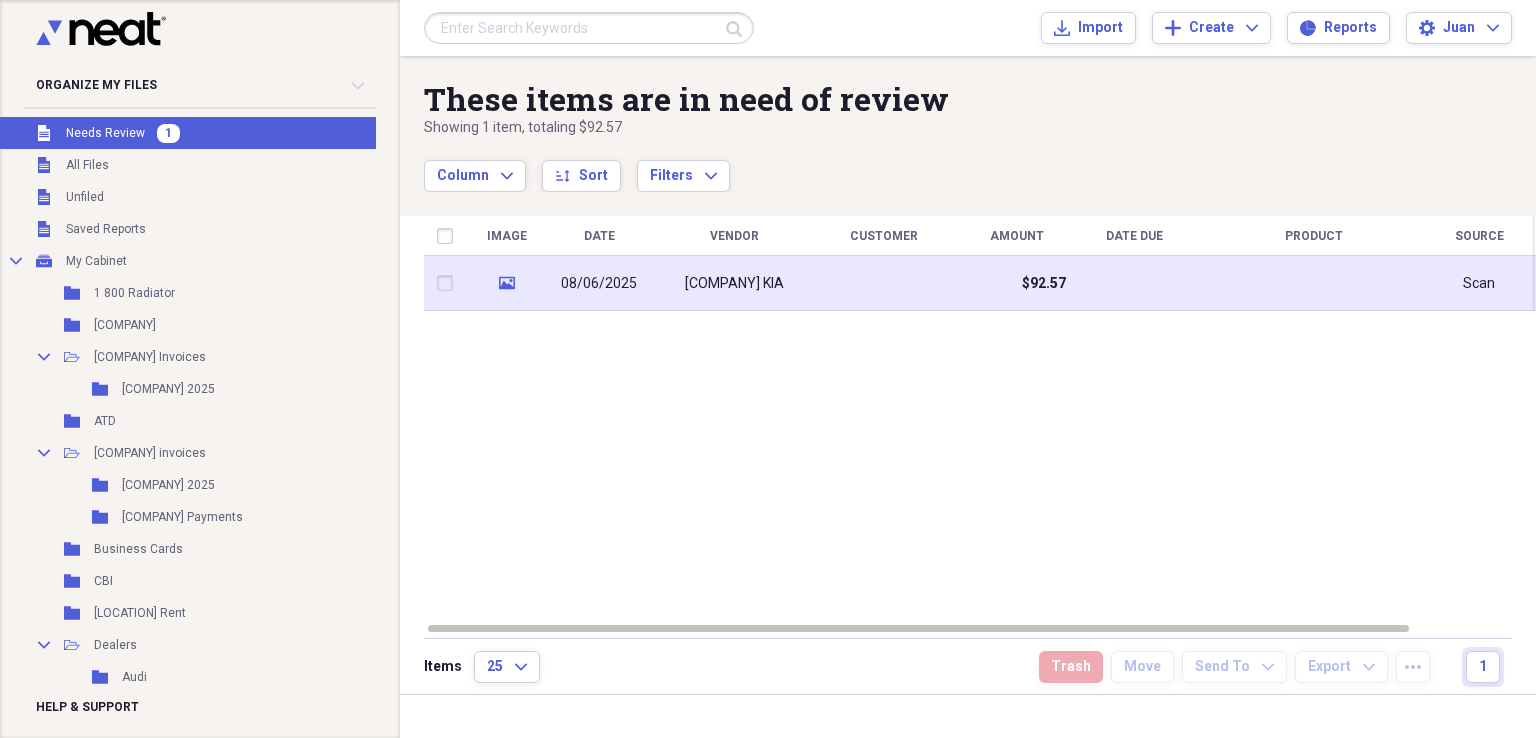 click on "[COMPANY] KIA" at bounding box center [734, 284] 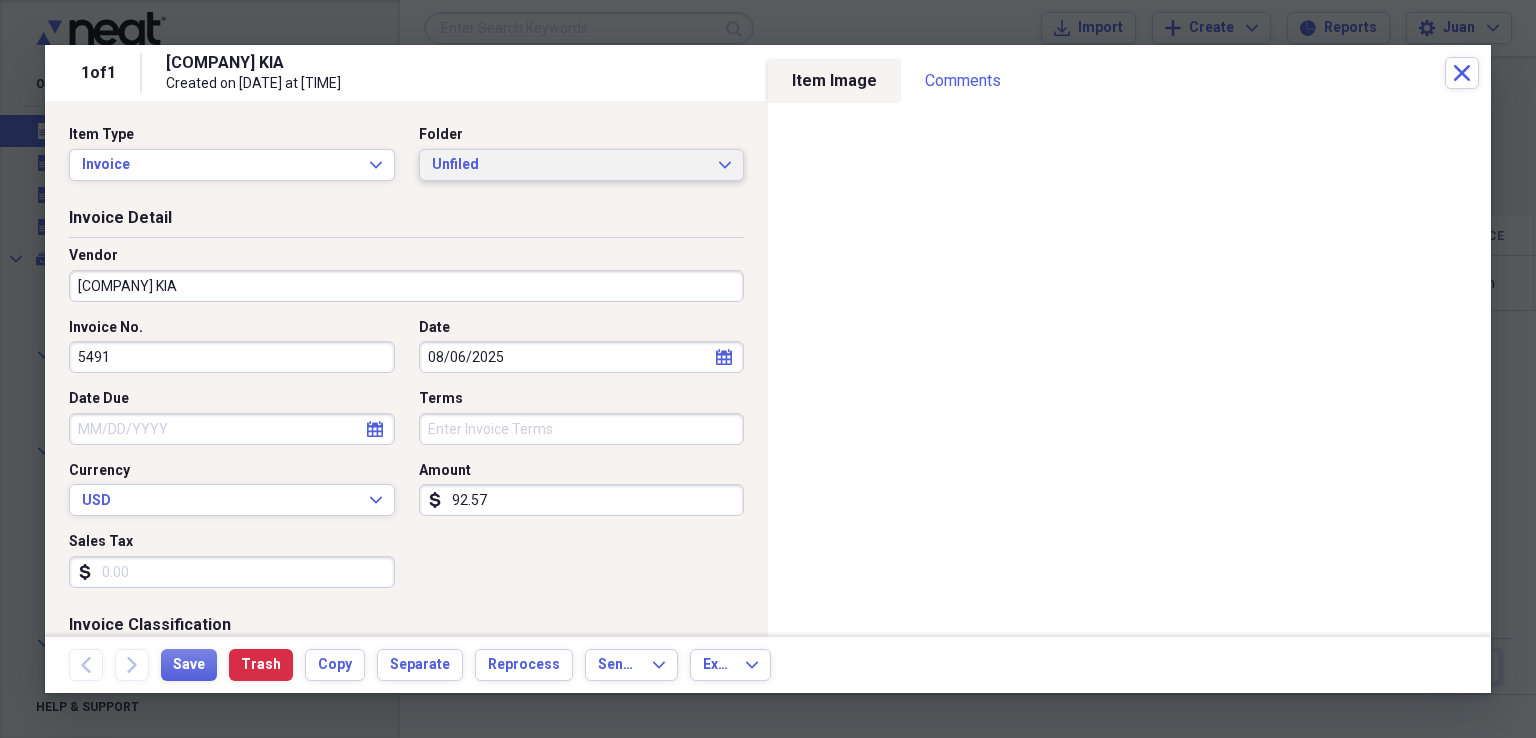 click on "Unfiled" at bounding box center [570, 165] 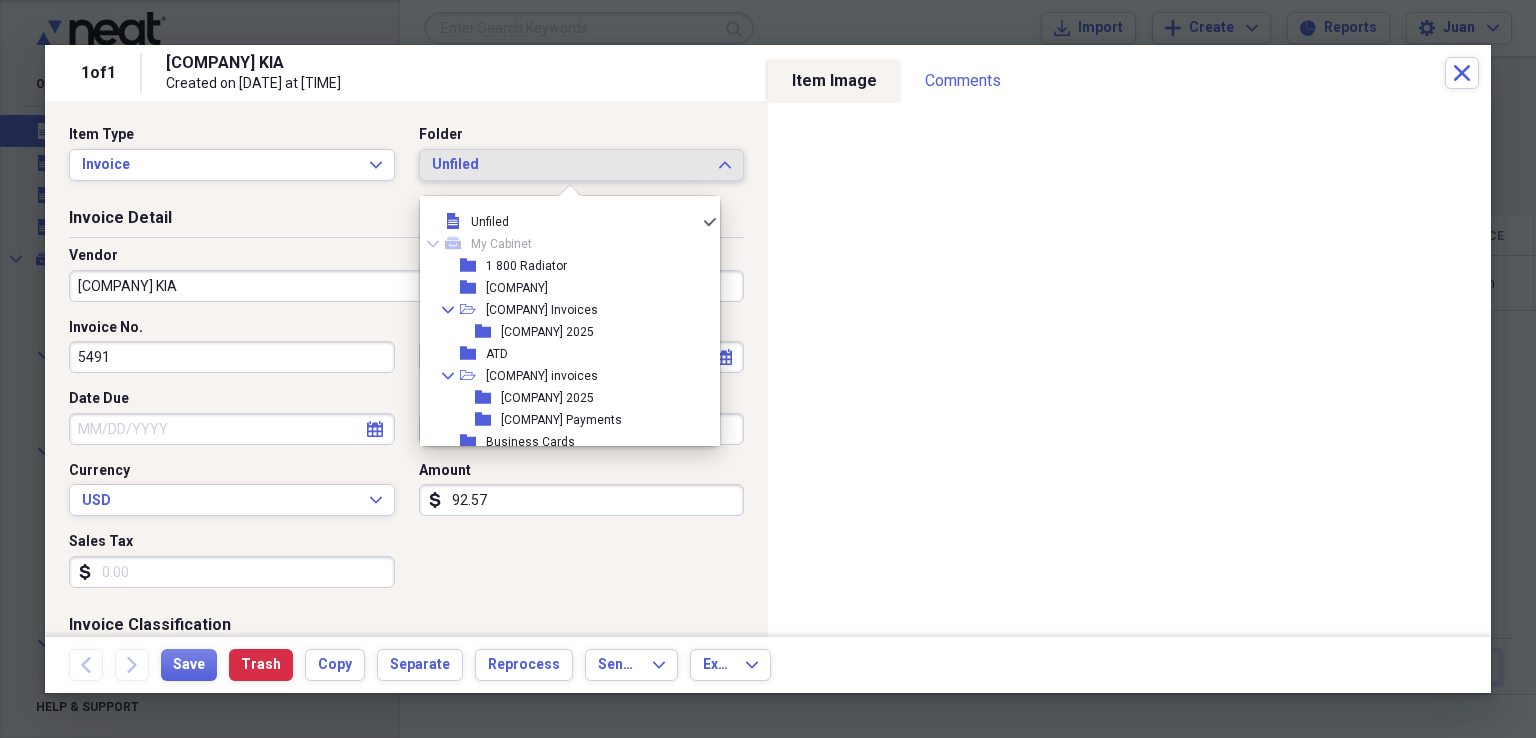 scroll, scrollTop: 200, scrollLeft: 0, axis: vertical 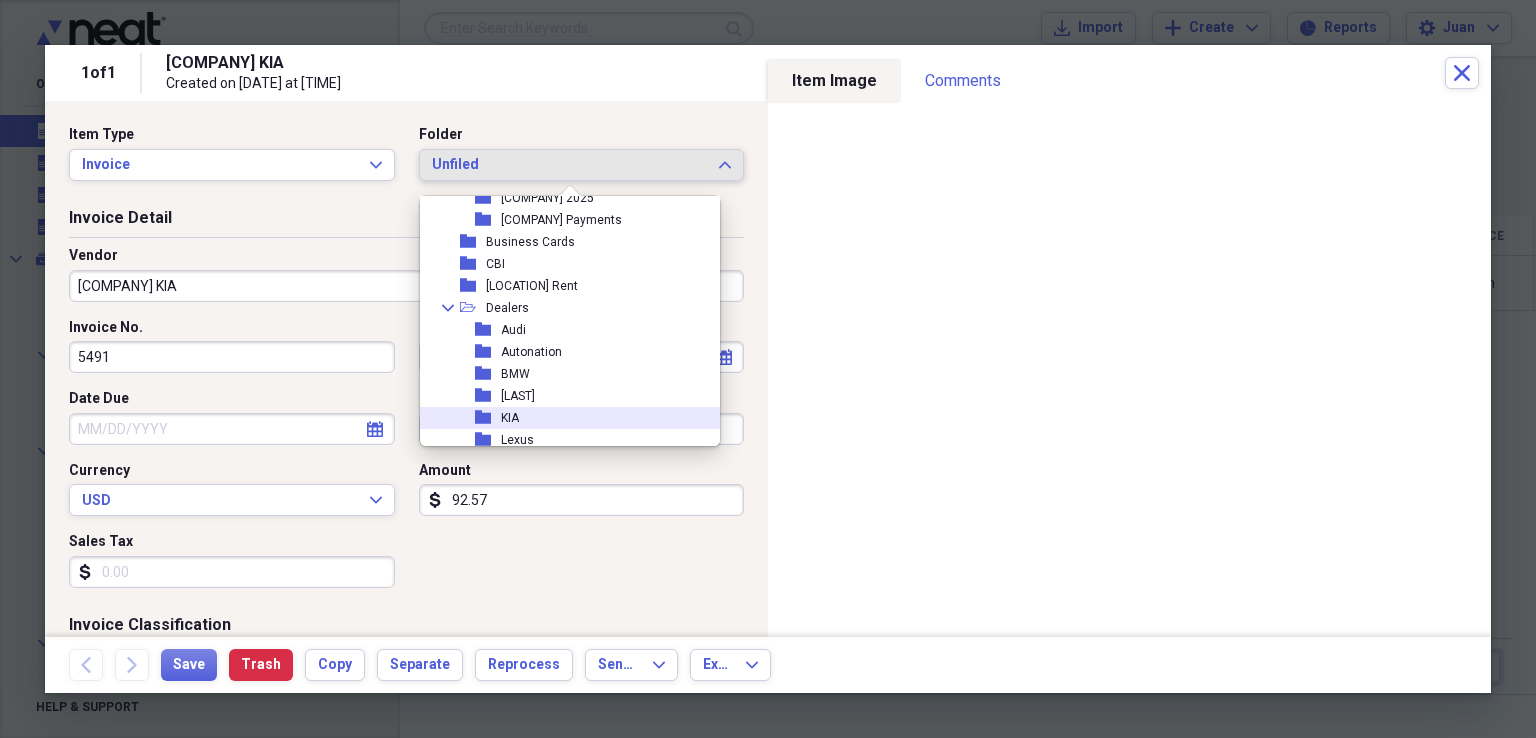 click on "folder KIA" at bounding box center (562, 418) 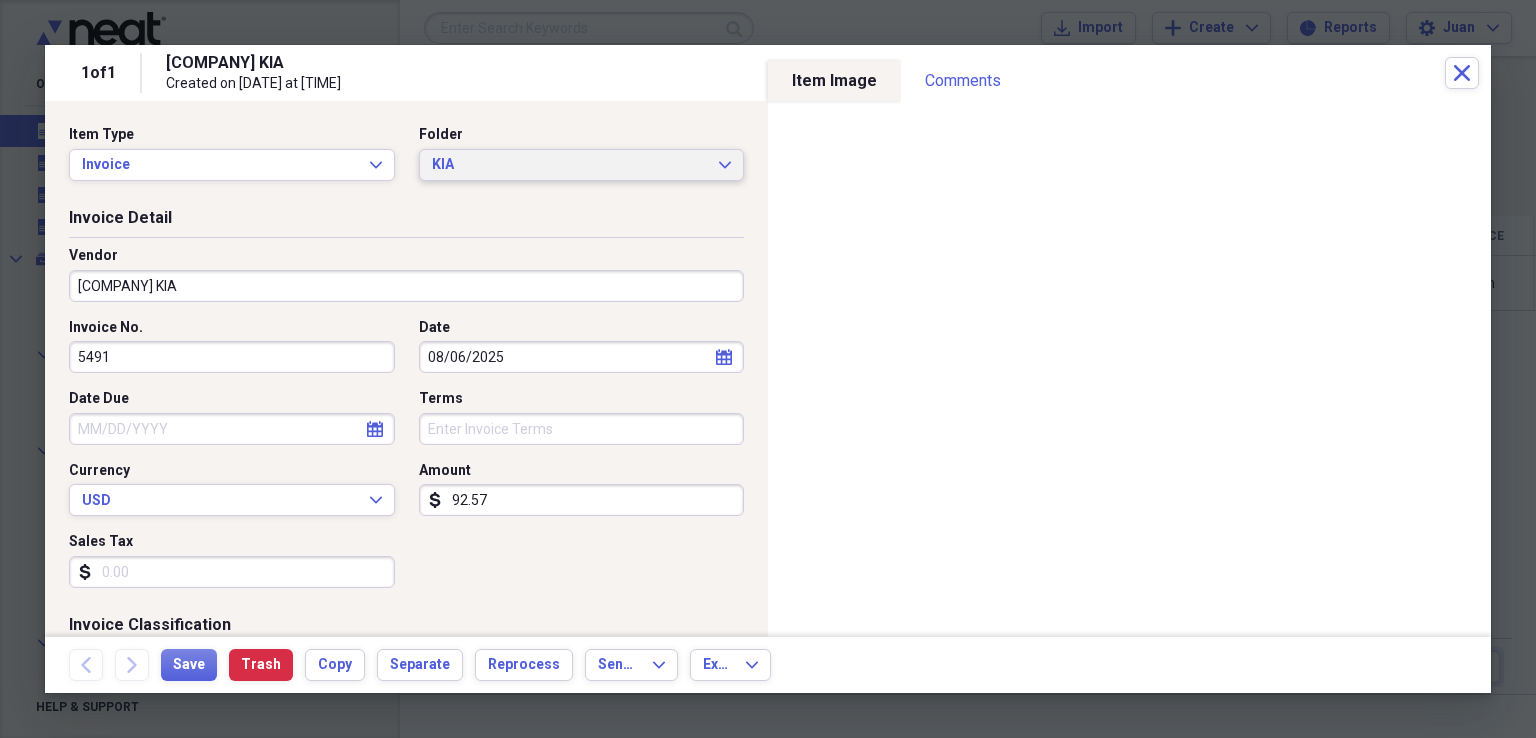 scroll, scrollTop: 300, scrollLeft: 0, axis: vertical 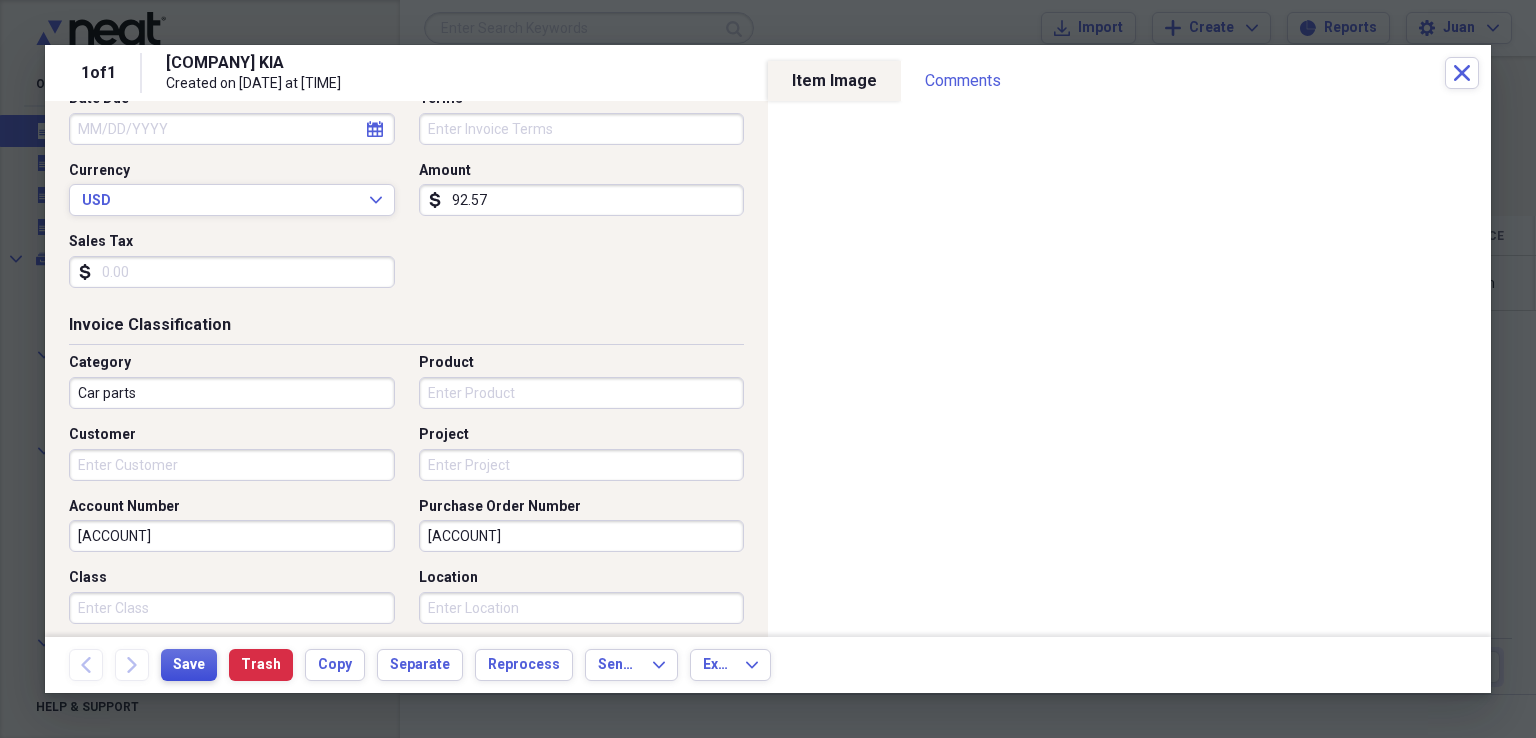 click on "Save" at bounding box center (189, 665) 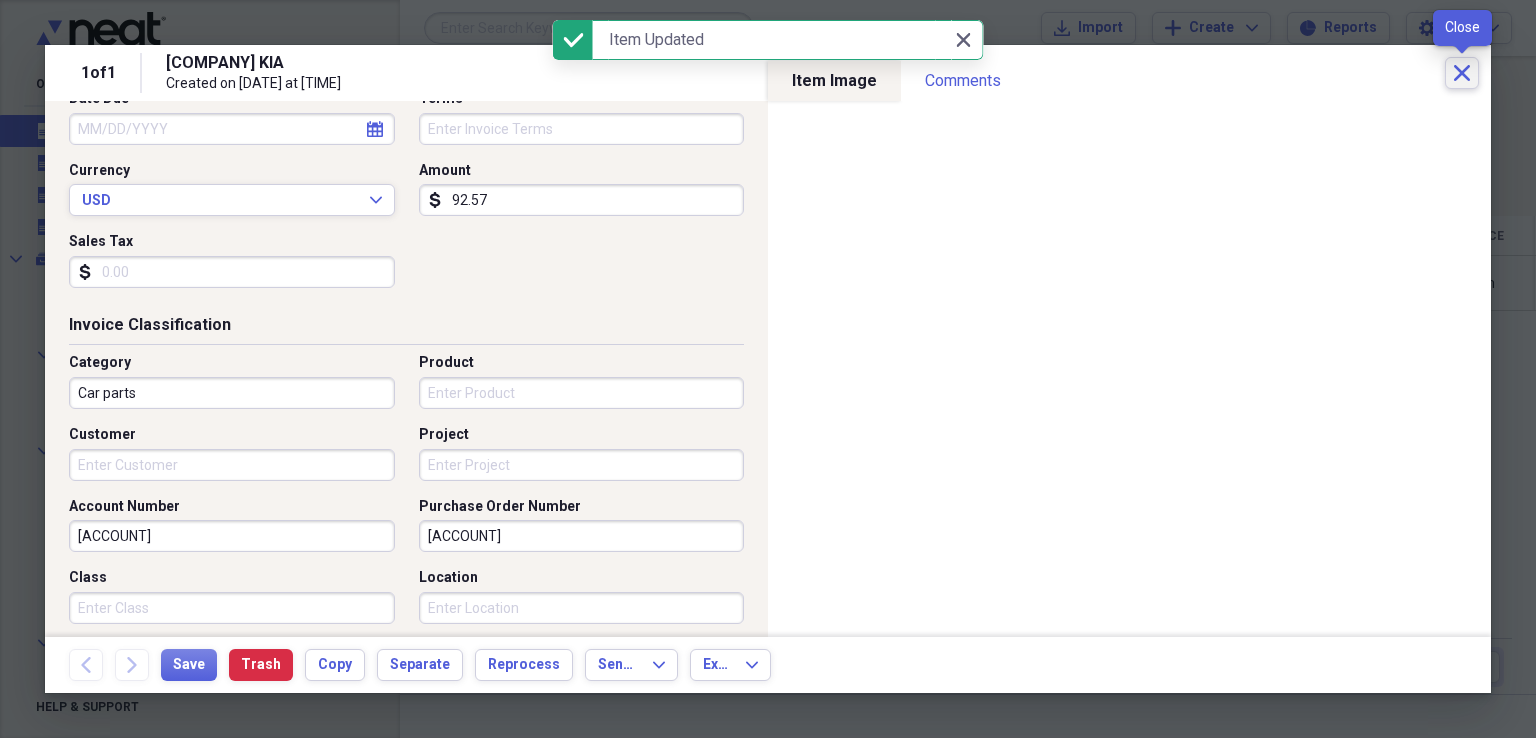 click 